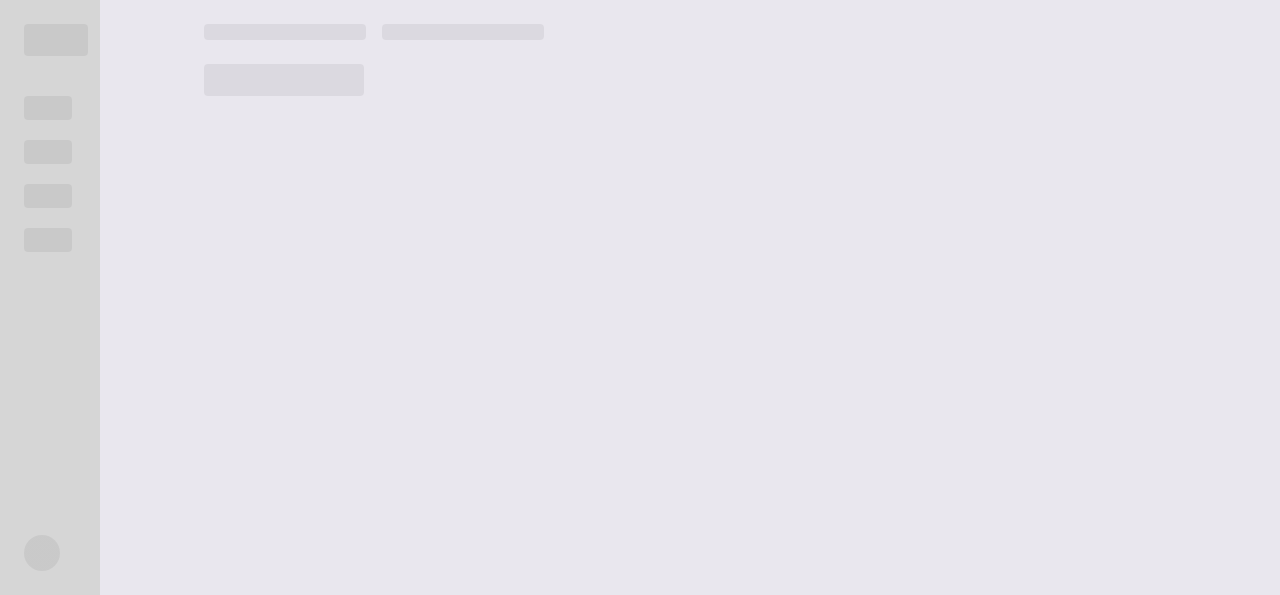 scroll, scrollTop: 0, scrollLeft: 0, axis: both 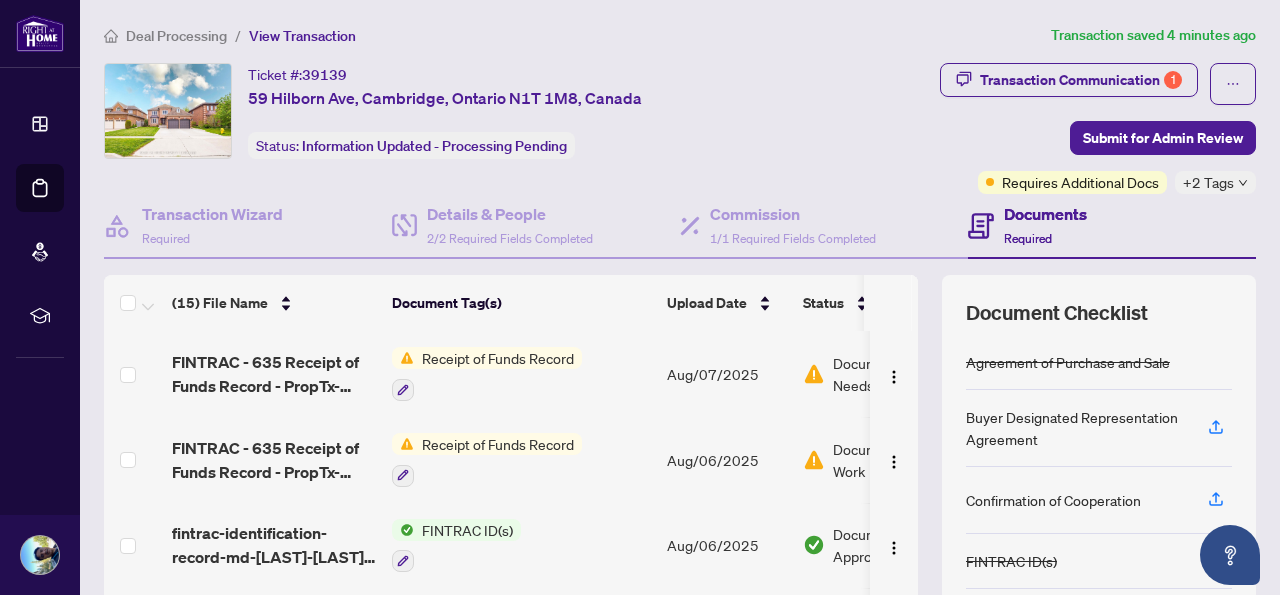 click on "Receipt of Funds Record" at bounding box center [498, 358] 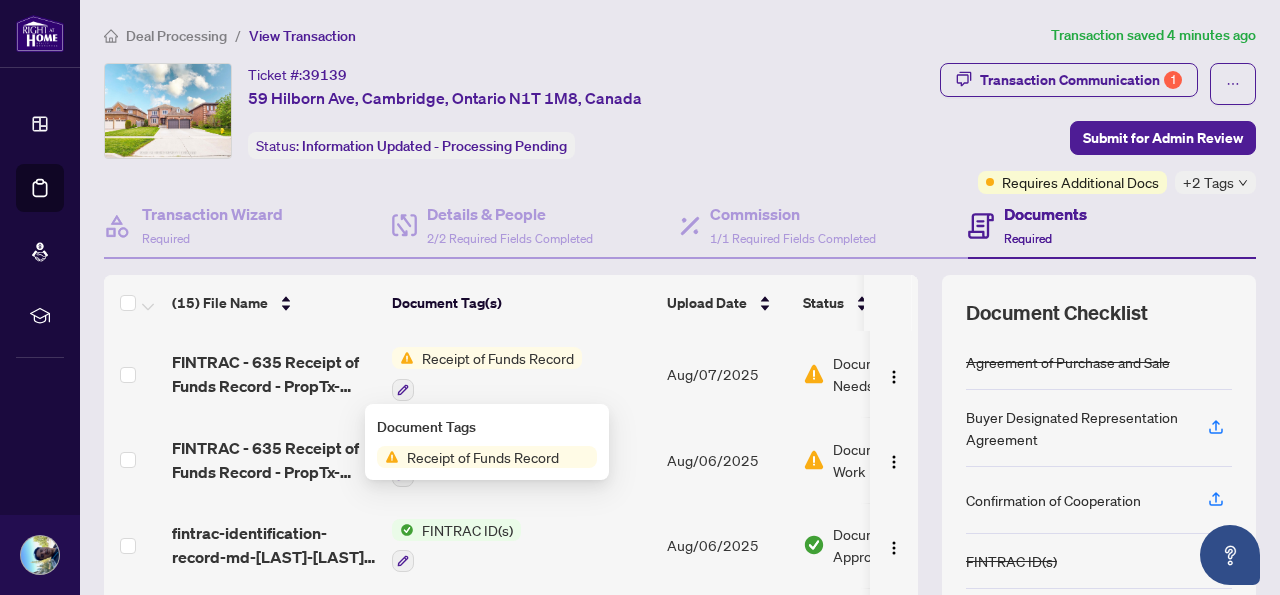 click on "Document Needs Work" at bounding box center [885, 374] 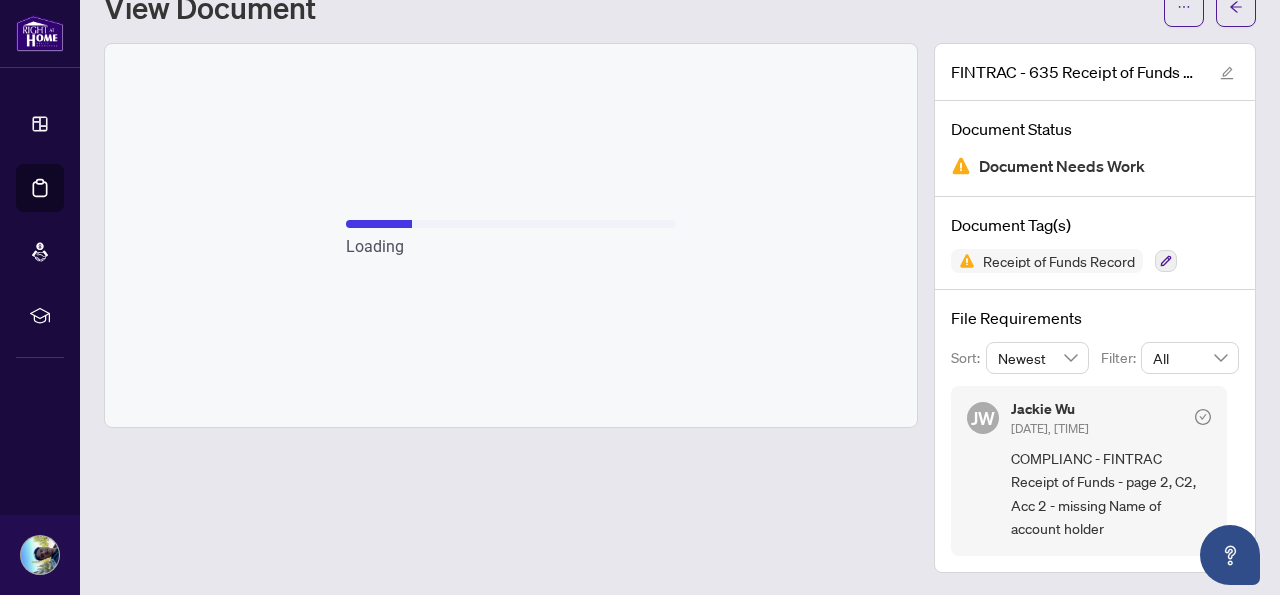 scroll, scrollTop: 77, scrollLeft: 0, axis: vertical 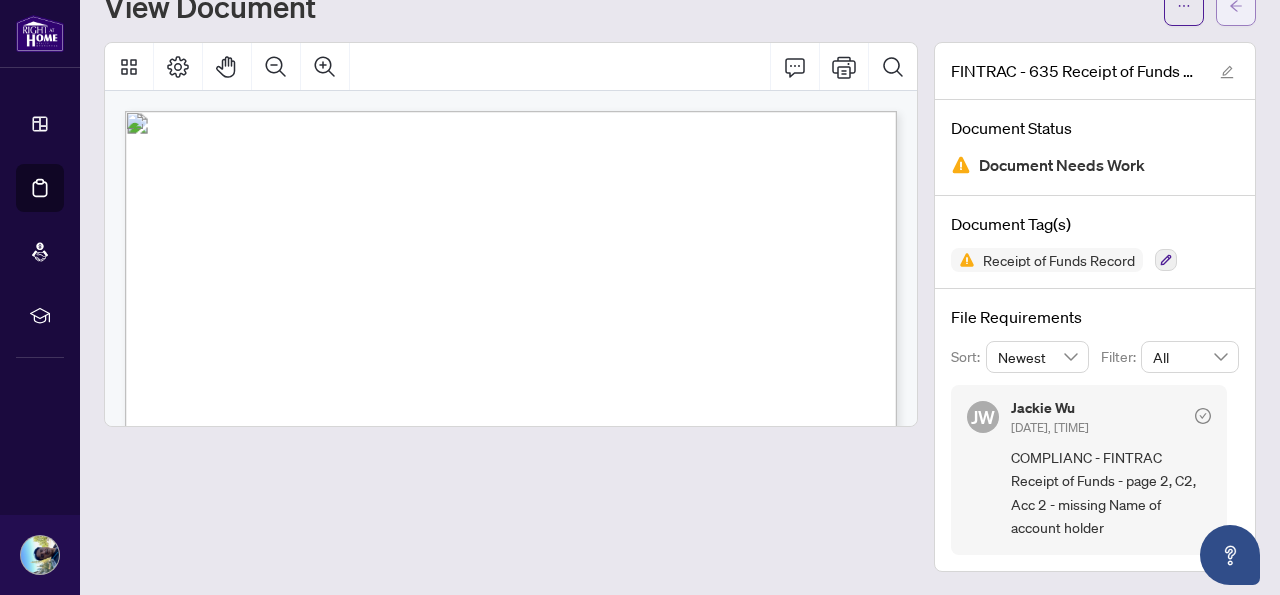 click 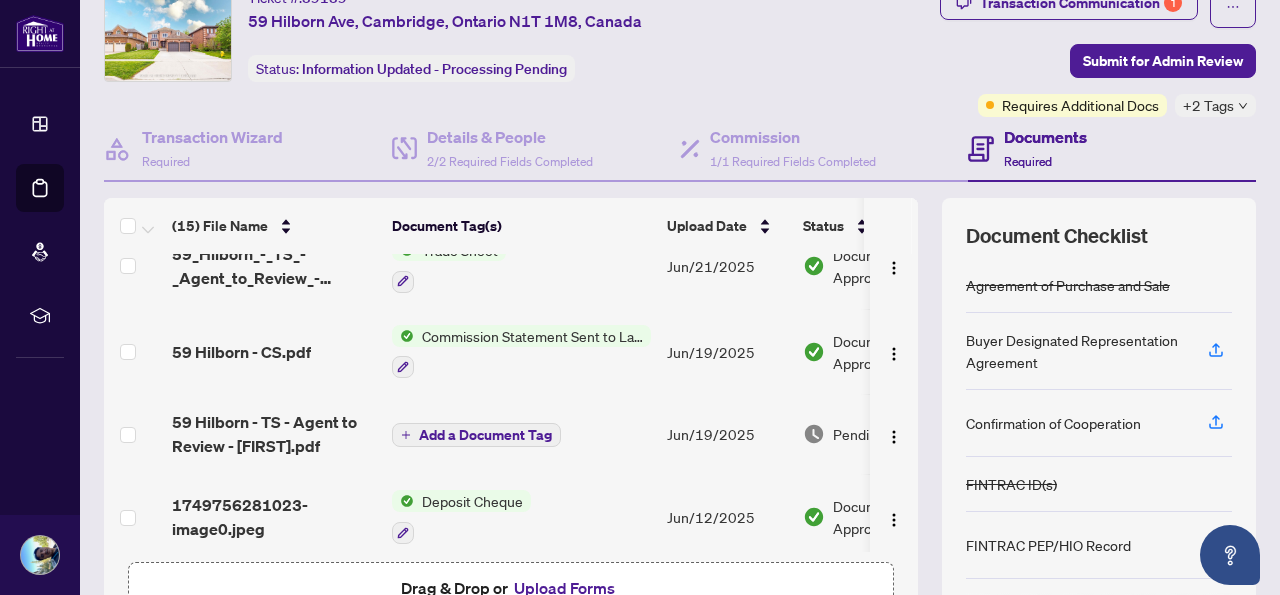 scroll, scrollTop: 671, scrollLeft: 0, axis: vertical 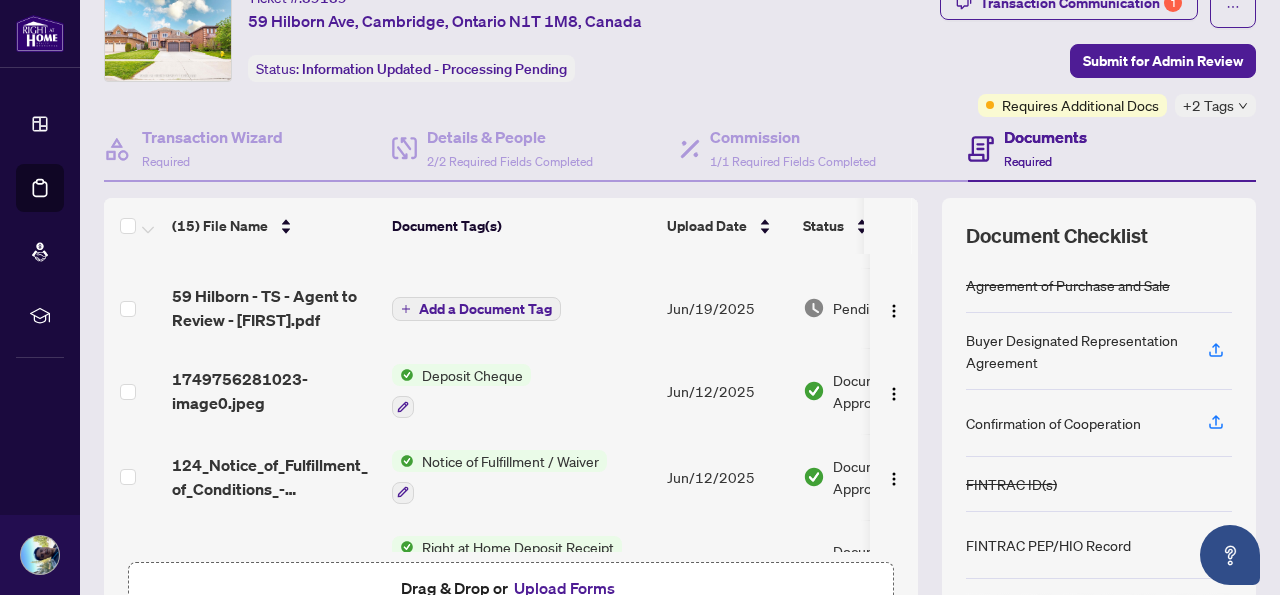 click on "Upload Forms" at bounding box center [564, 588] 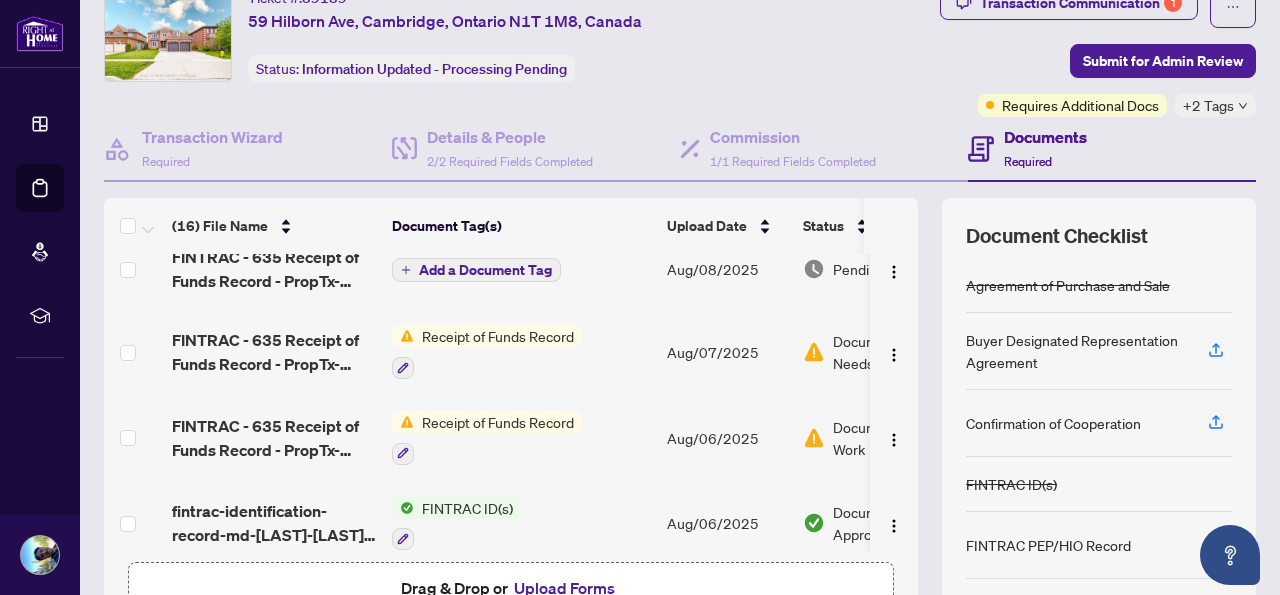 scroll, scrollTop: 0, scrollLeft: 0, axis: both 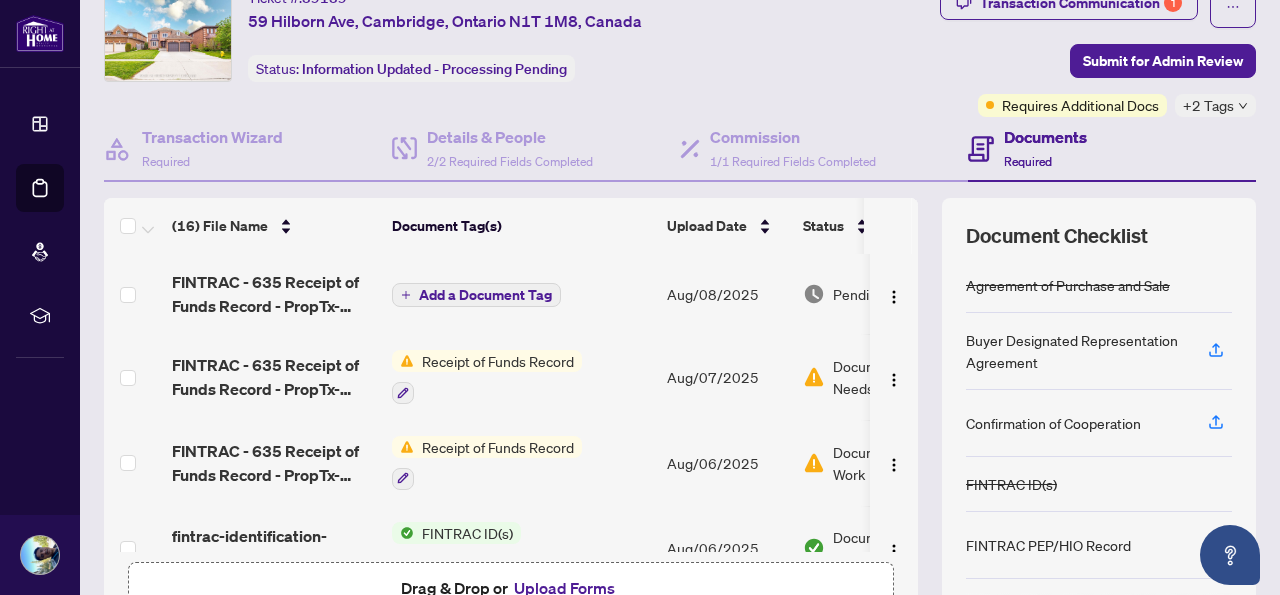 click on "Add a Document Tag" at bounding box center [485, 295] 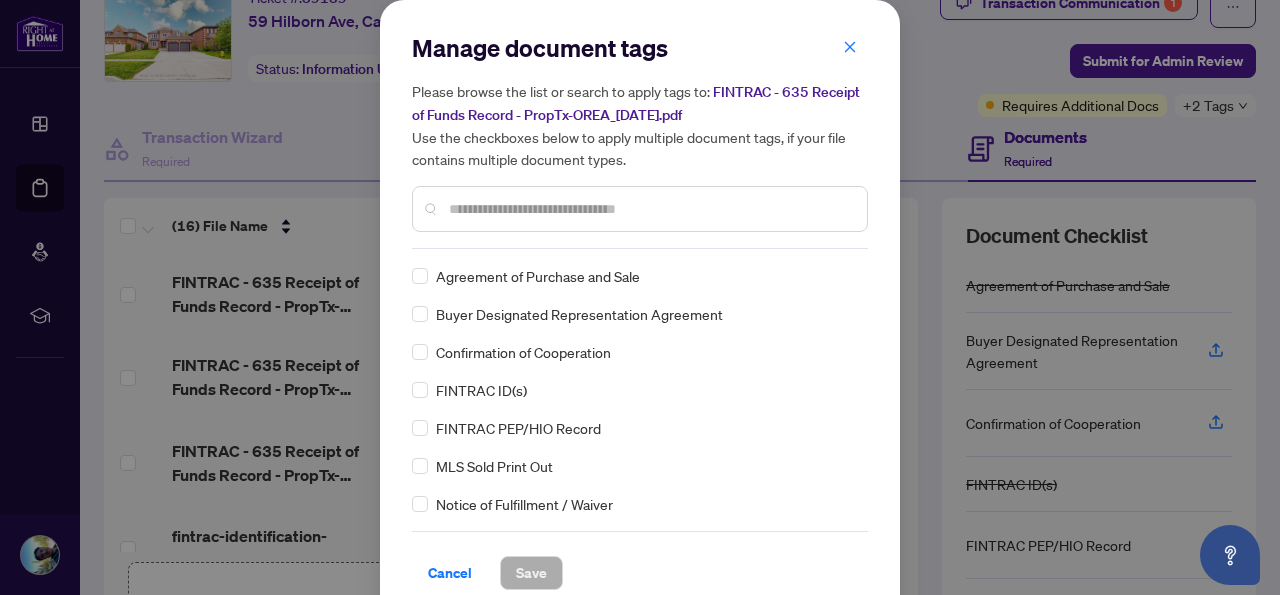 click at bounding box center (650, 209) 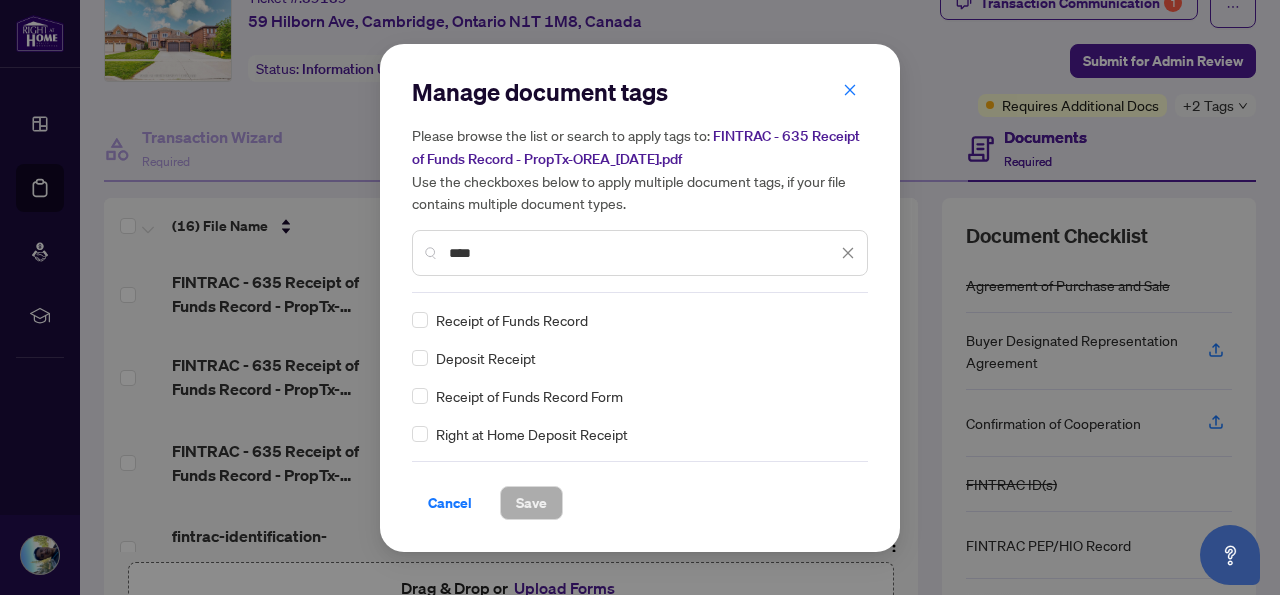 type on "****" 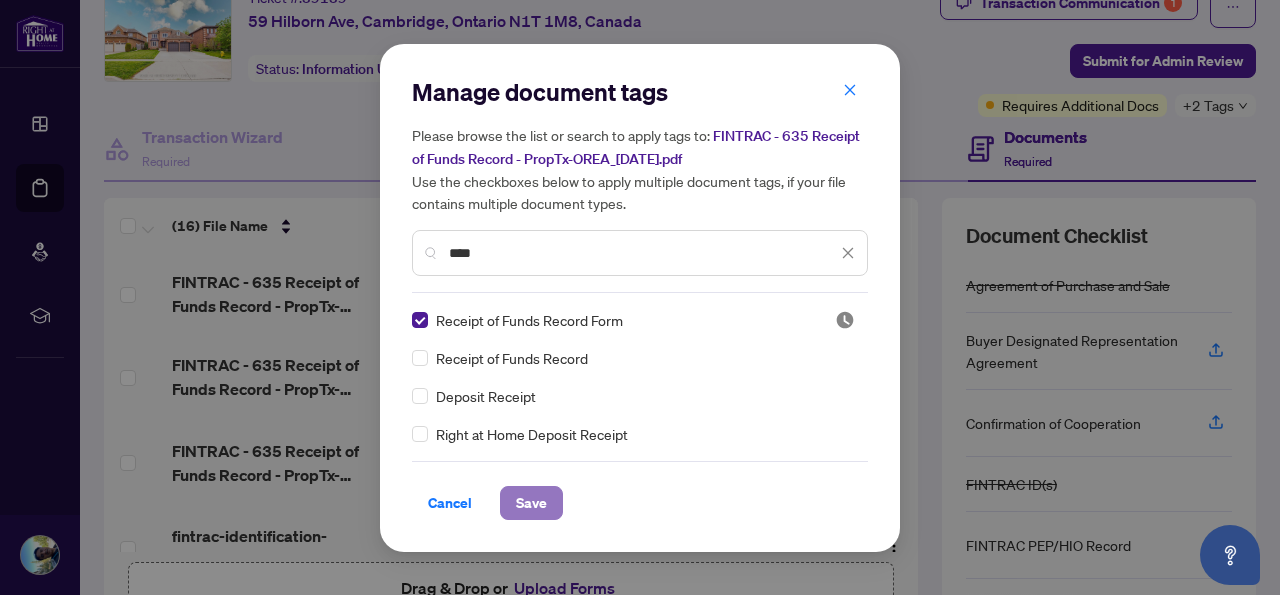 click on "Save" at bounding box center [531, 503] 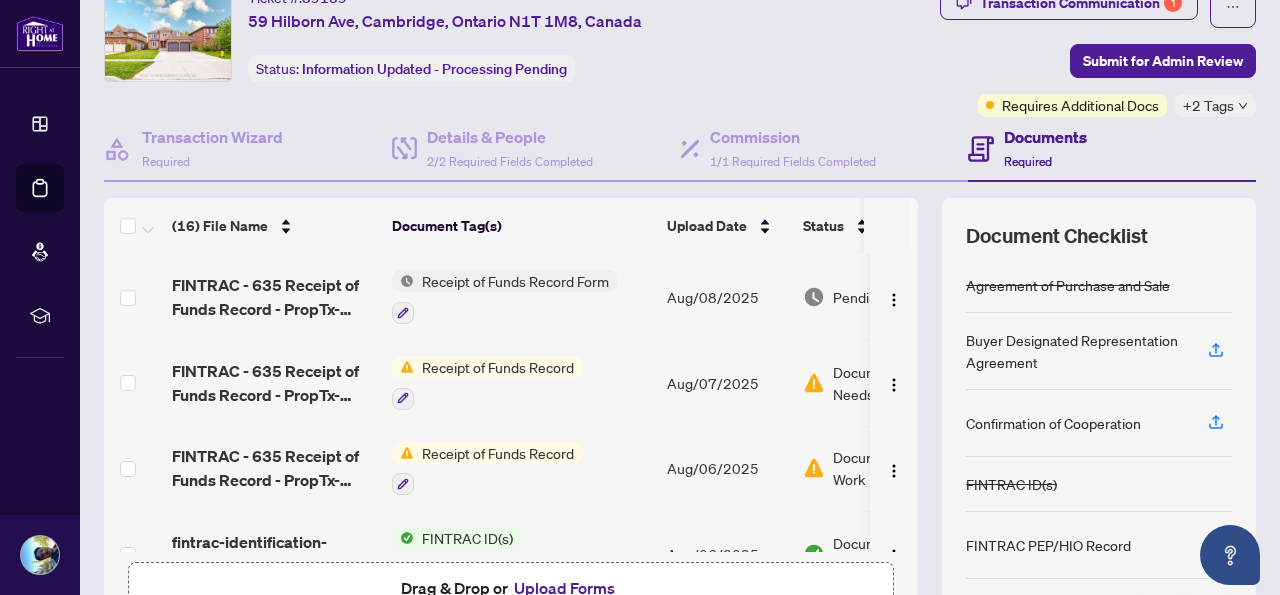 scroll, scrollTop: 0, scrollLeft: 0, axis: both 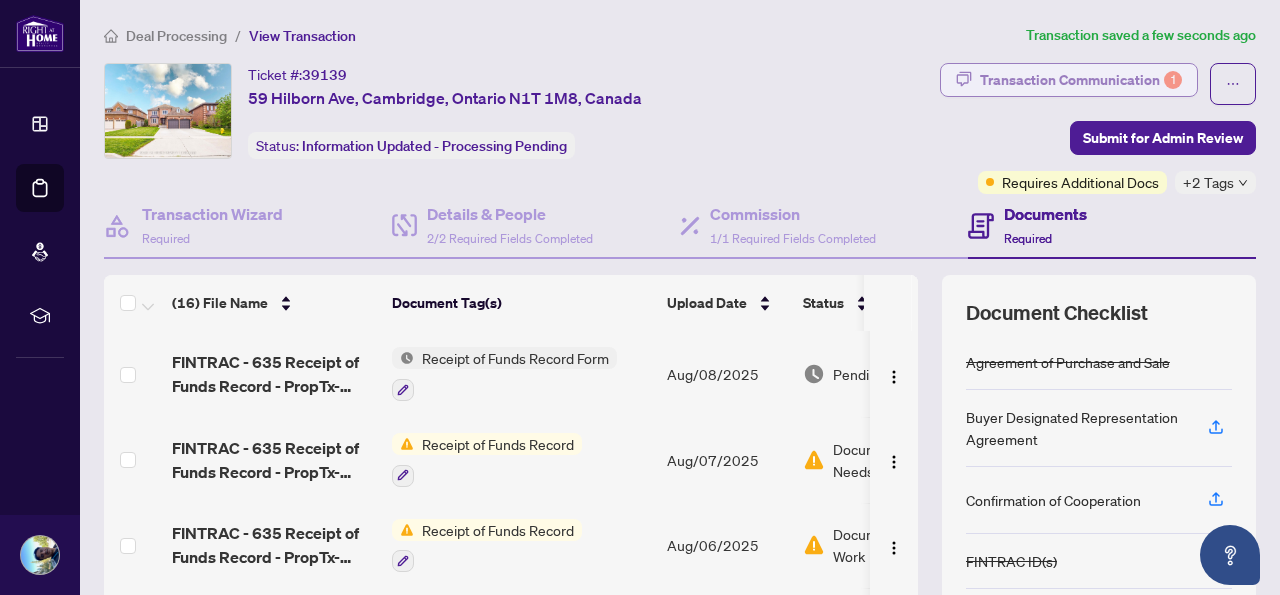 click on "Transaction Communication 1" at bounding box center (1081, 80) 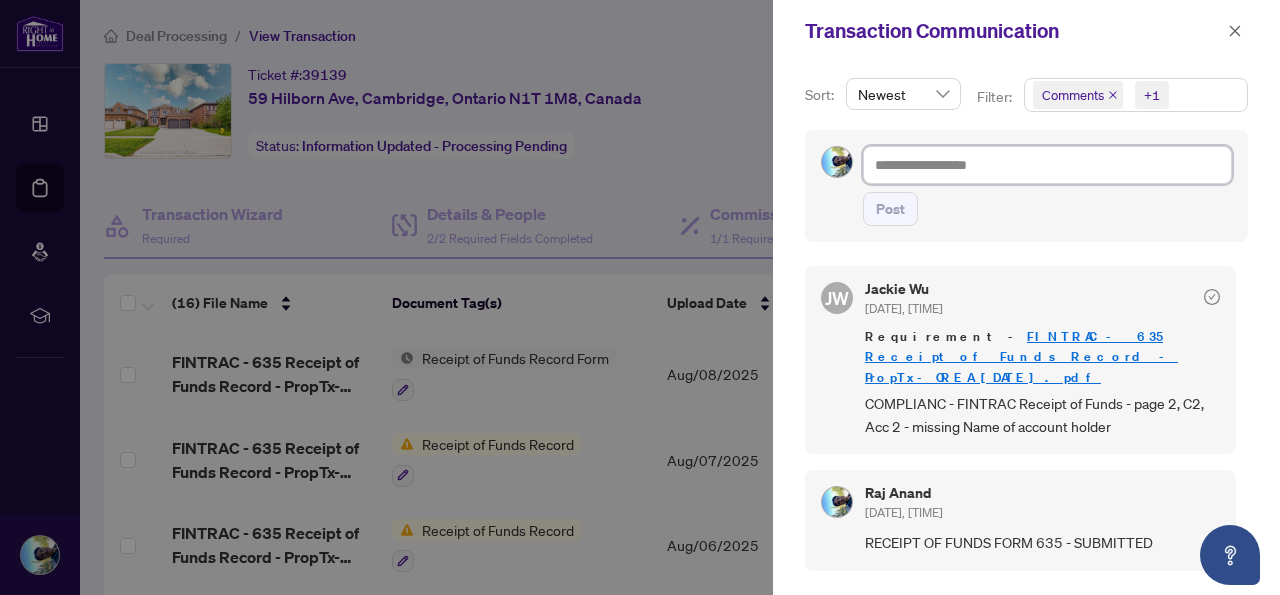 click at bounding box center [1047, 165] 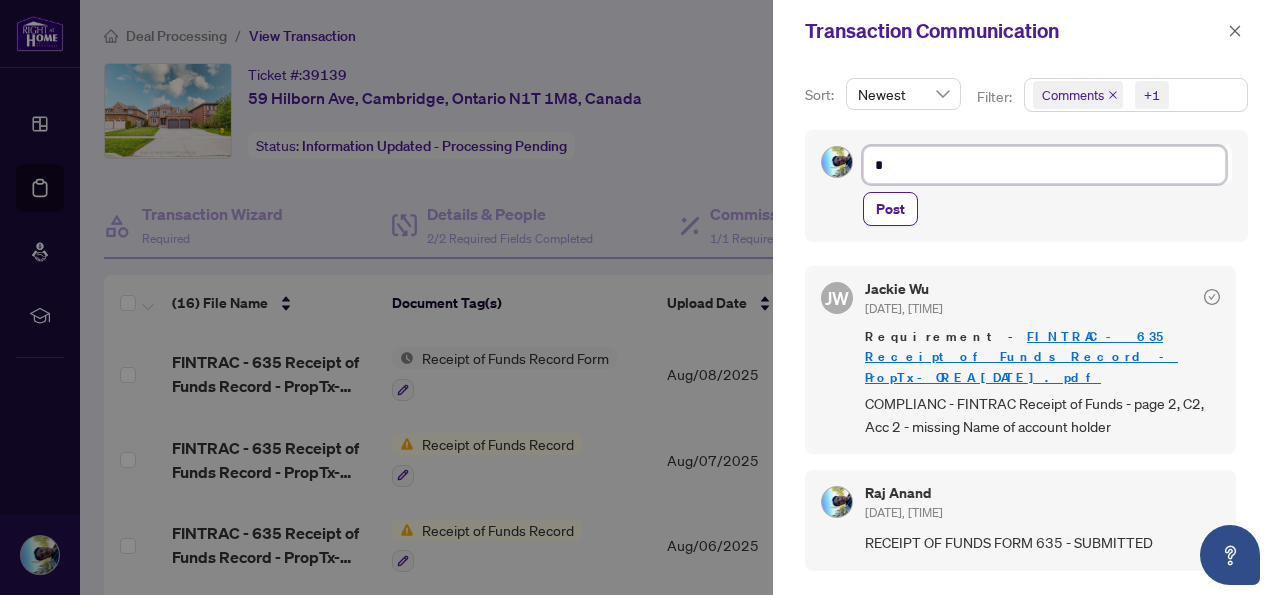 type on "**" 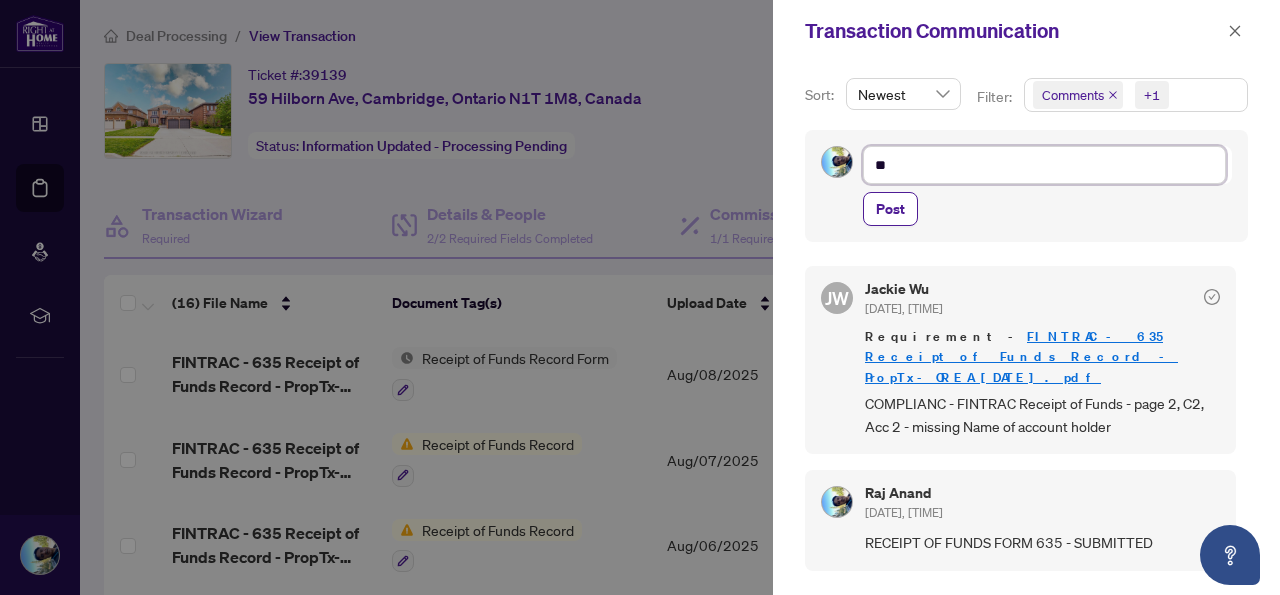 type on "***" 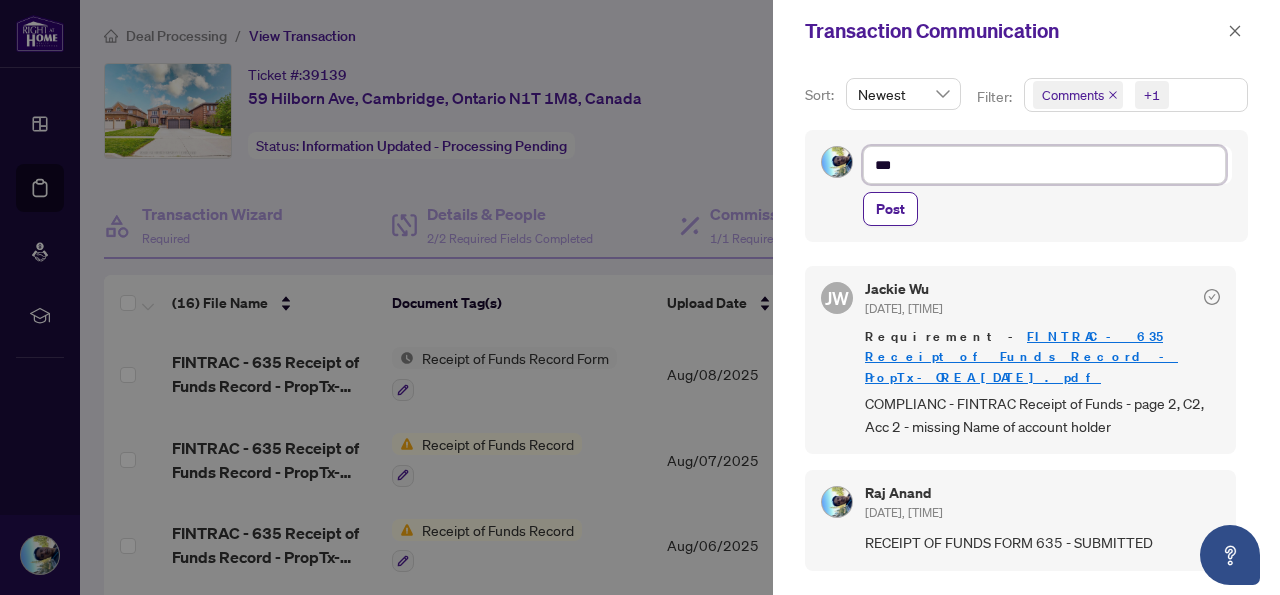 type on "****" 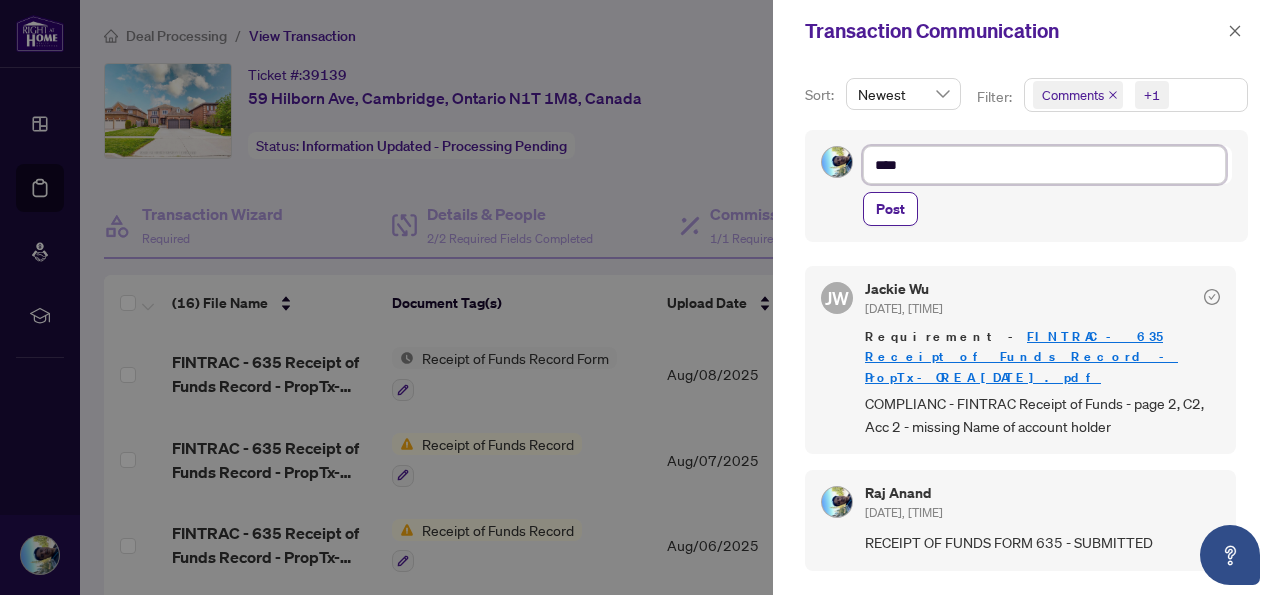 type on "****" 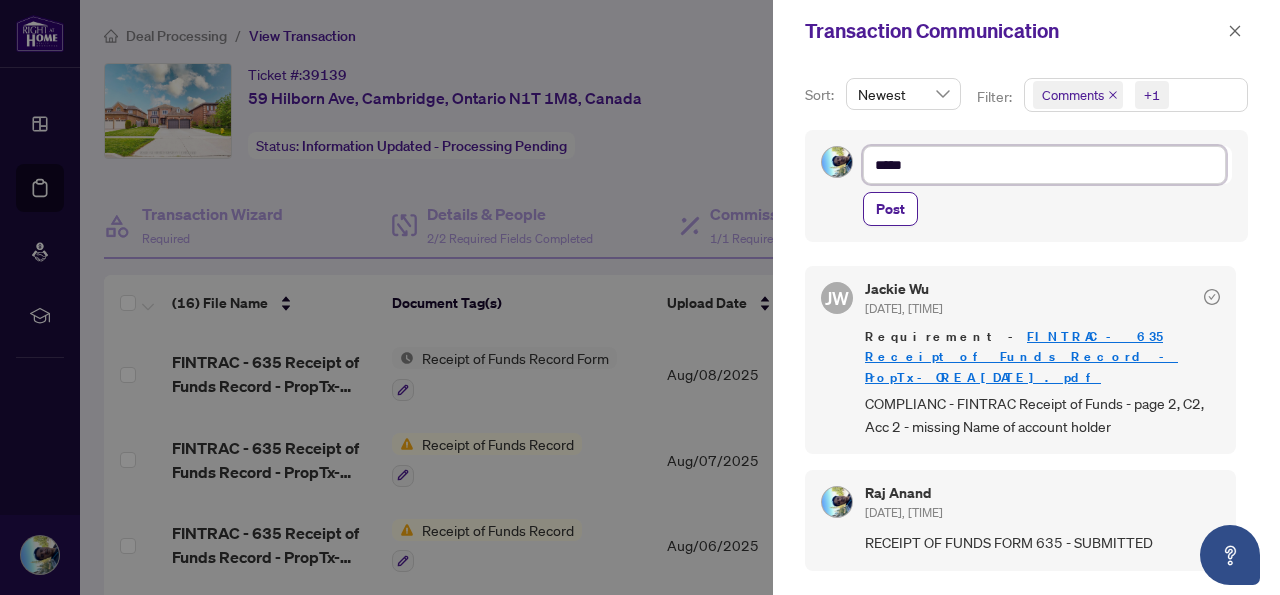 type on "******" 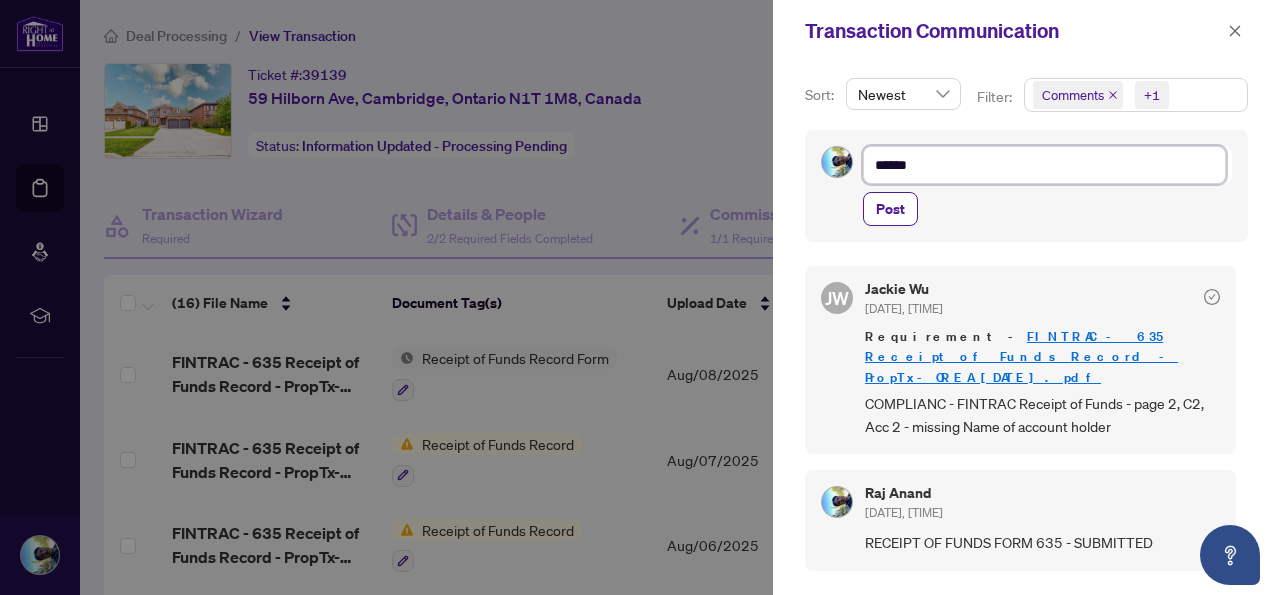 type on "*******" 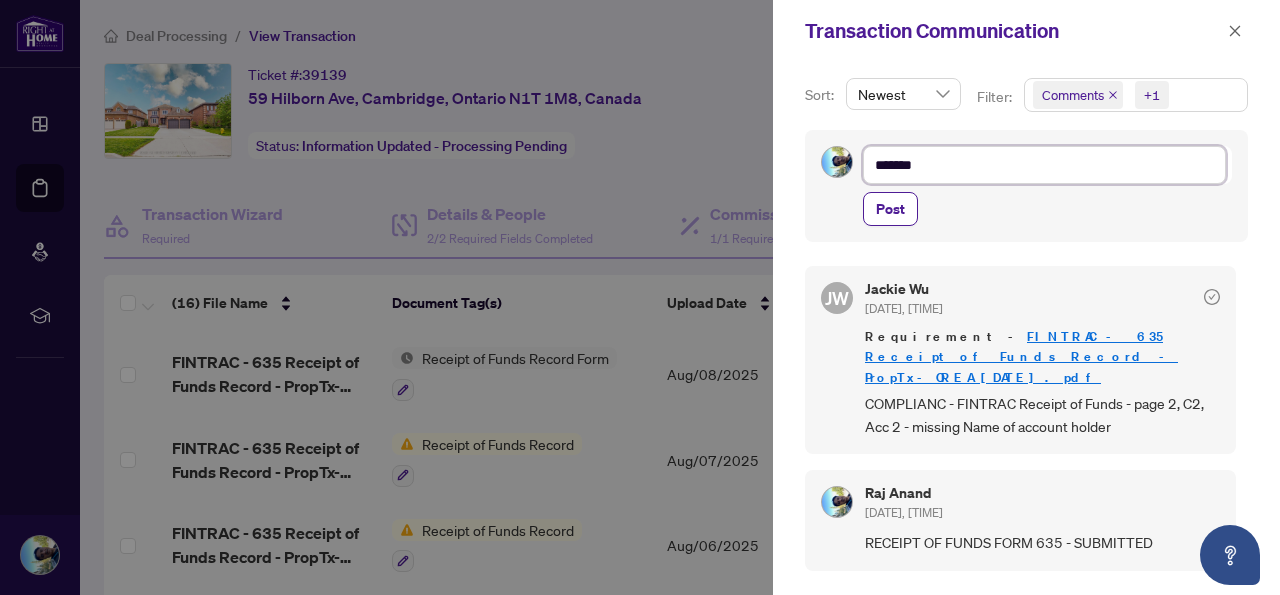 type on "********" 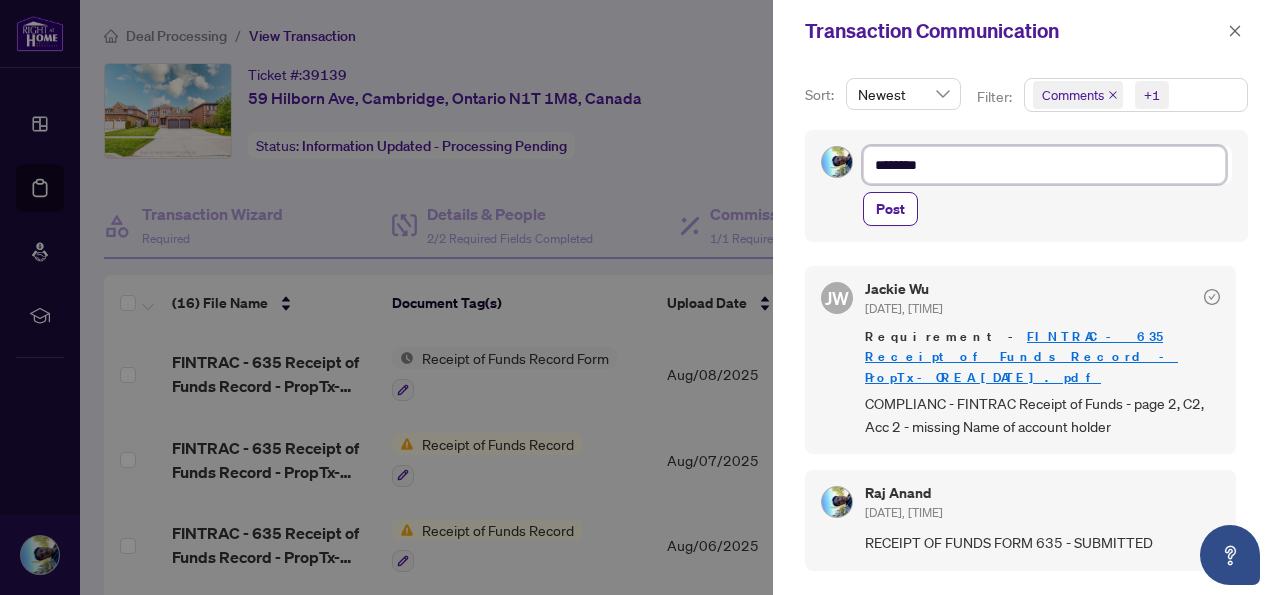 type on "********" 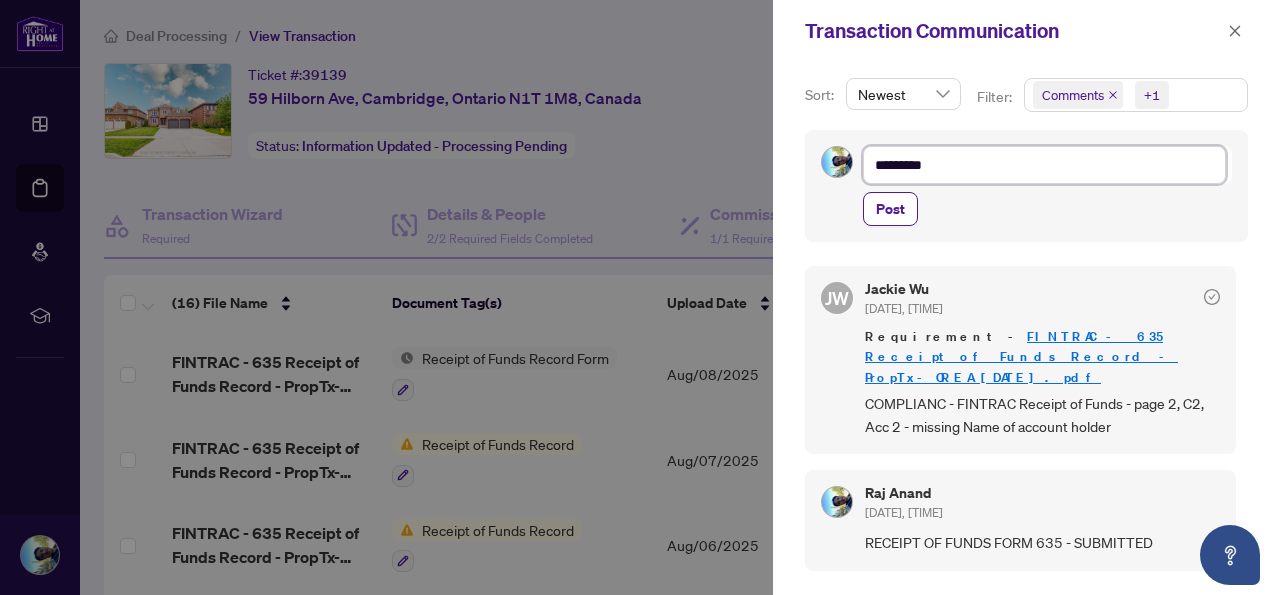 type on "**********" 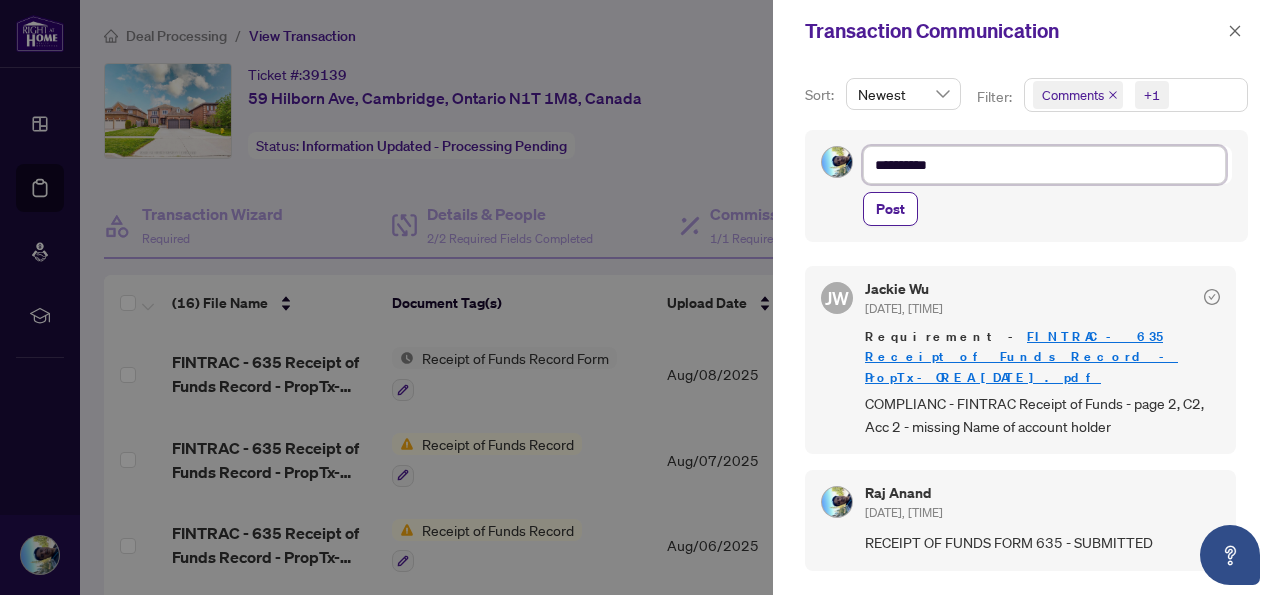 type on "**********" 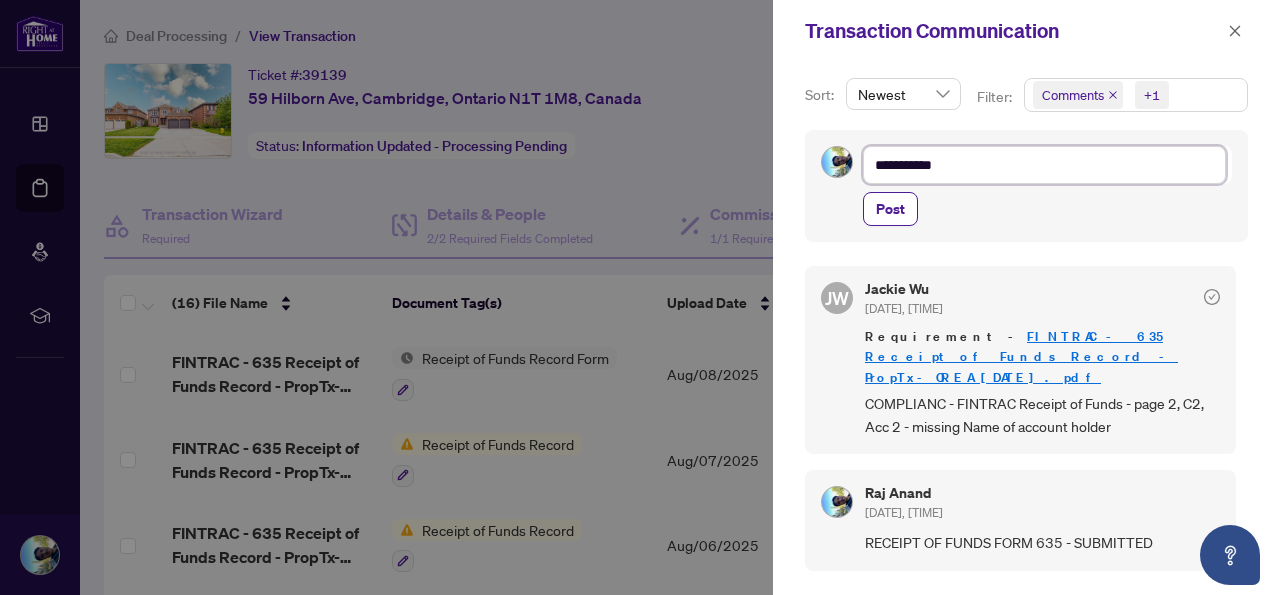 type on "**********" 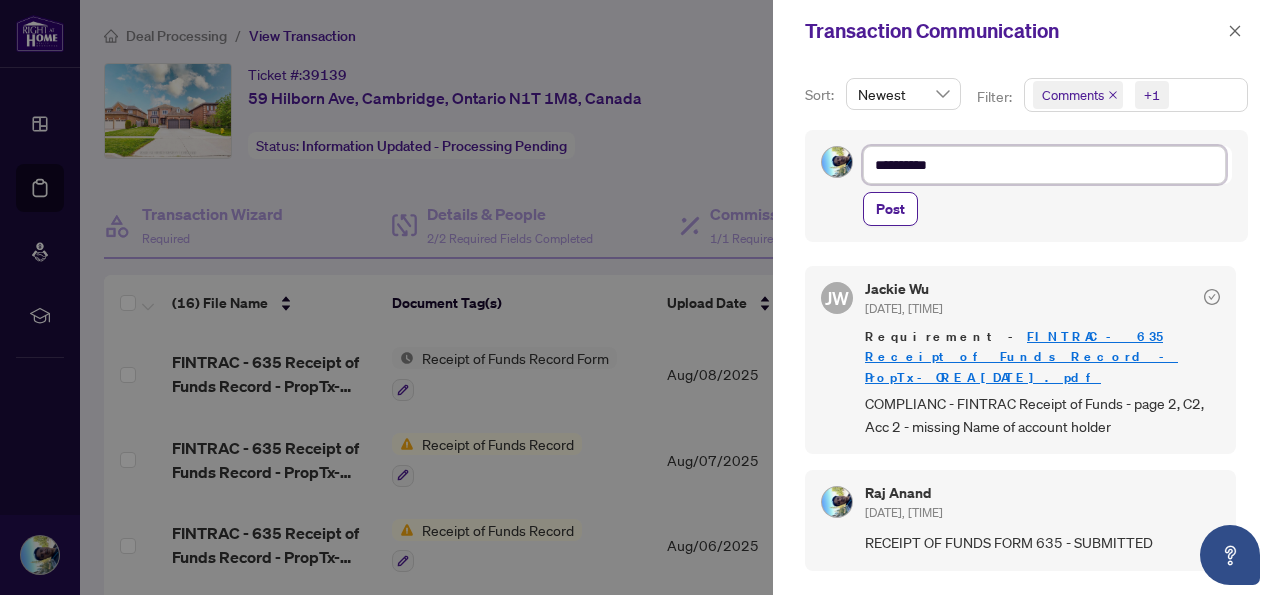 type on "********" 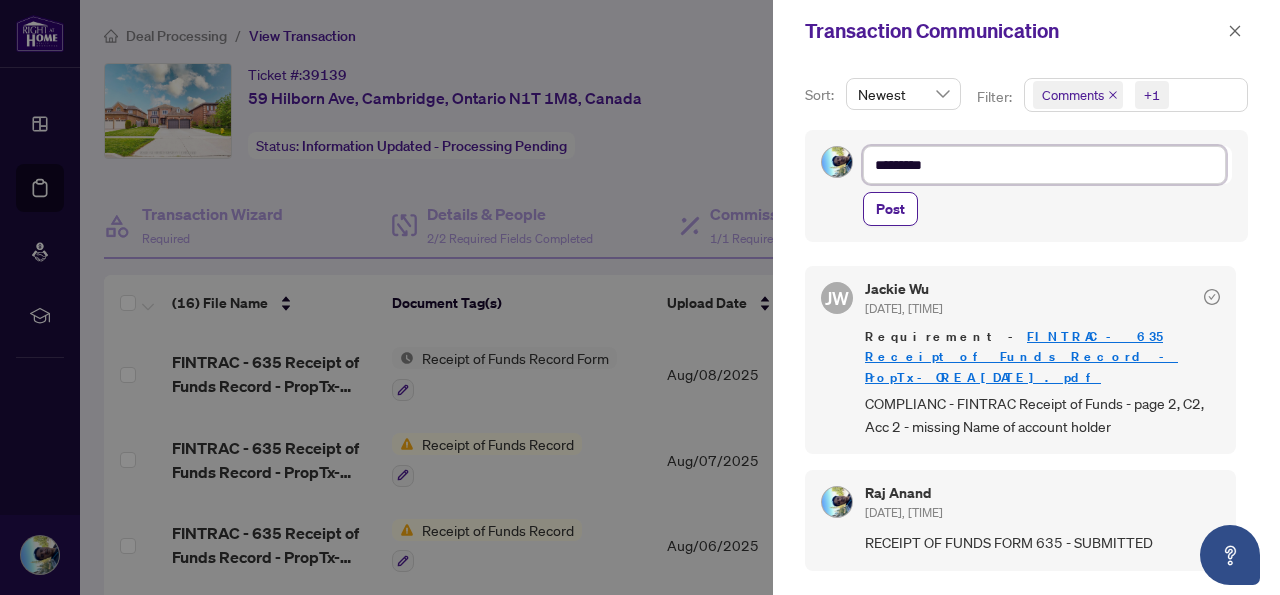 type on "**********" 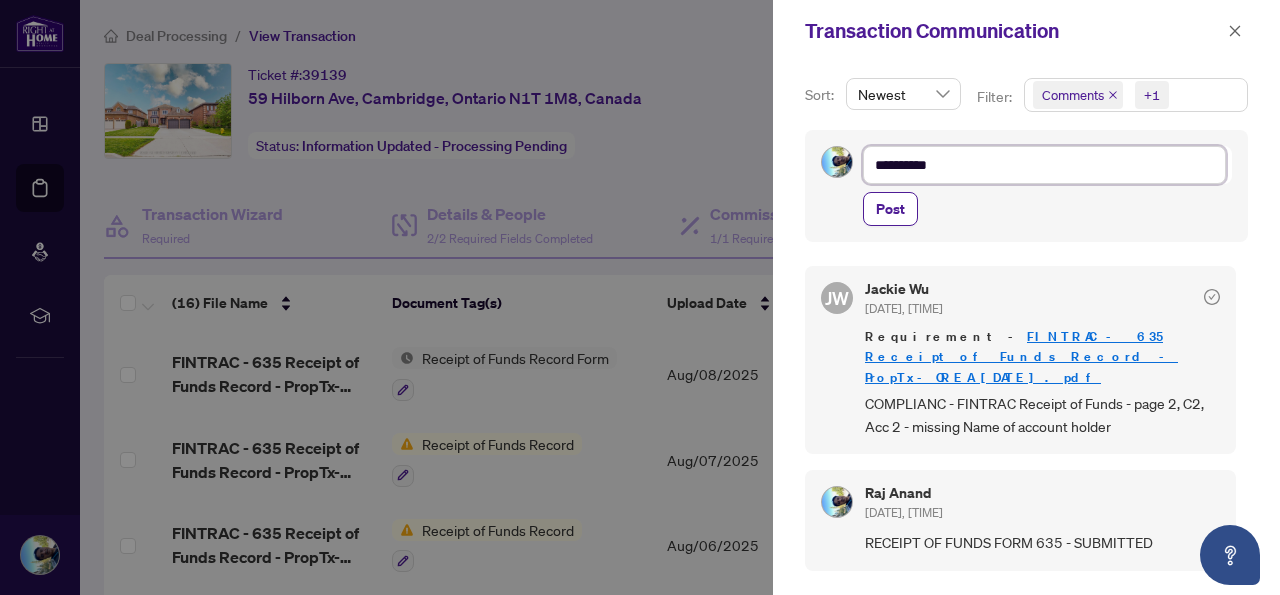 type on "**********" 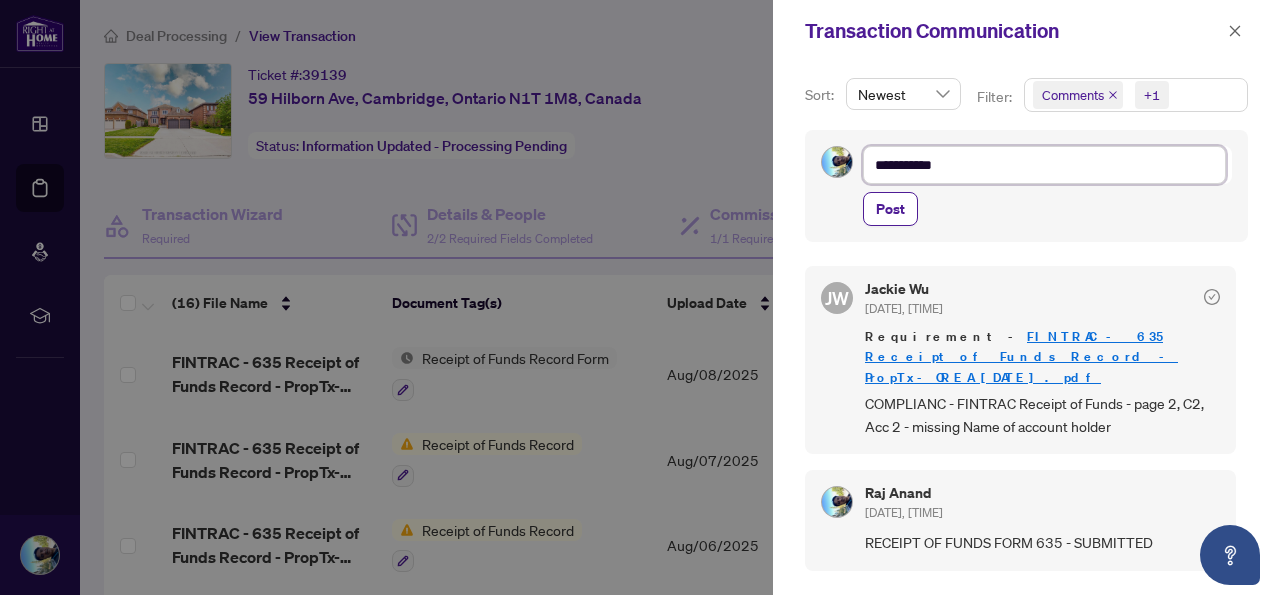 type on "**********" 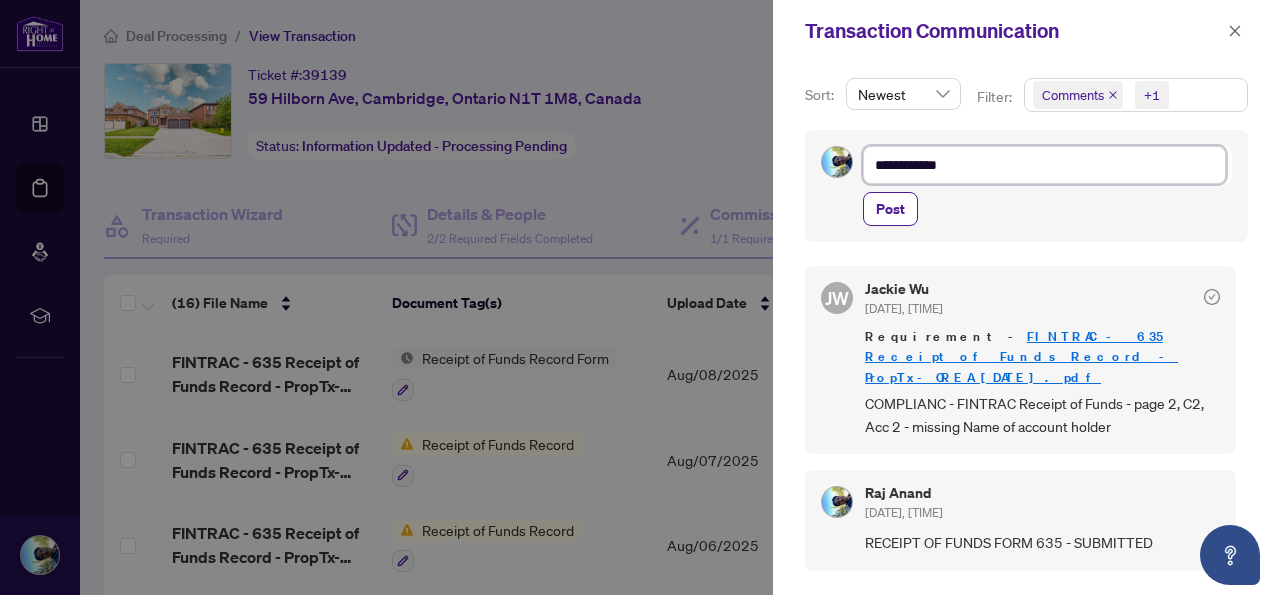 type on "**********" 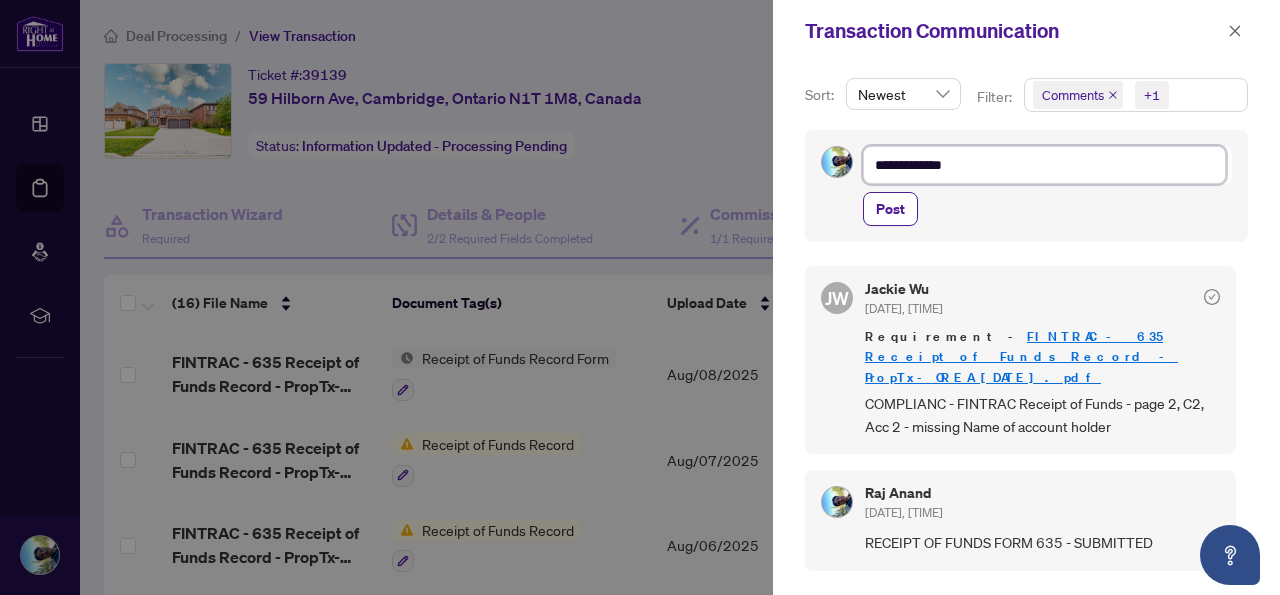 type on "**********" 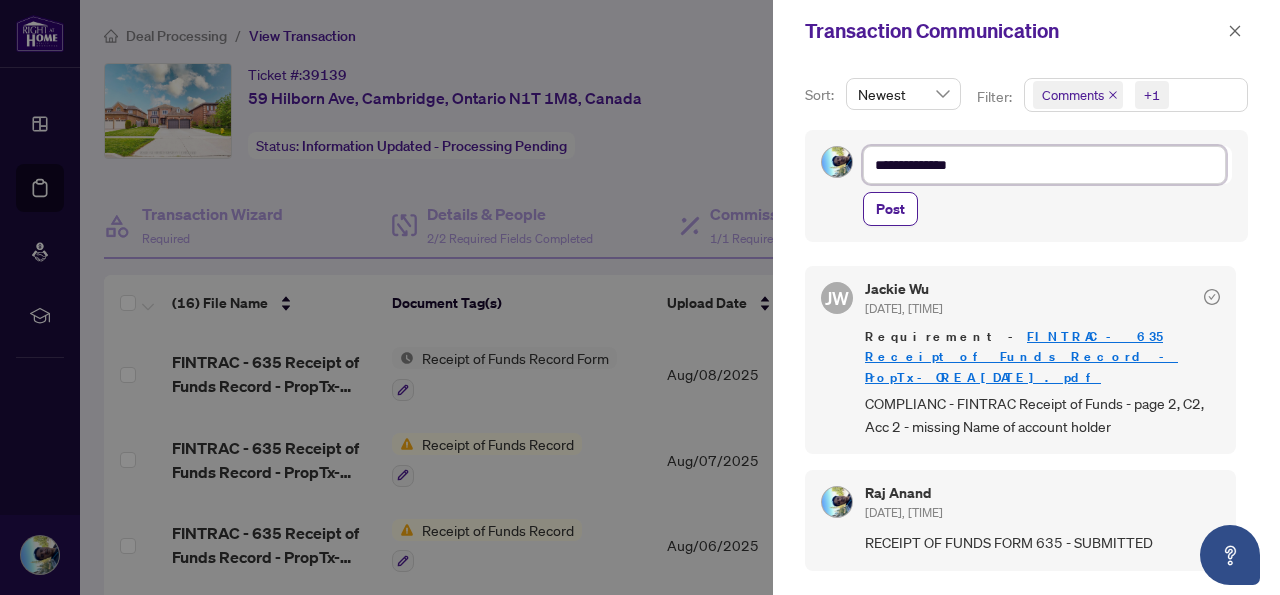 type on "**********" 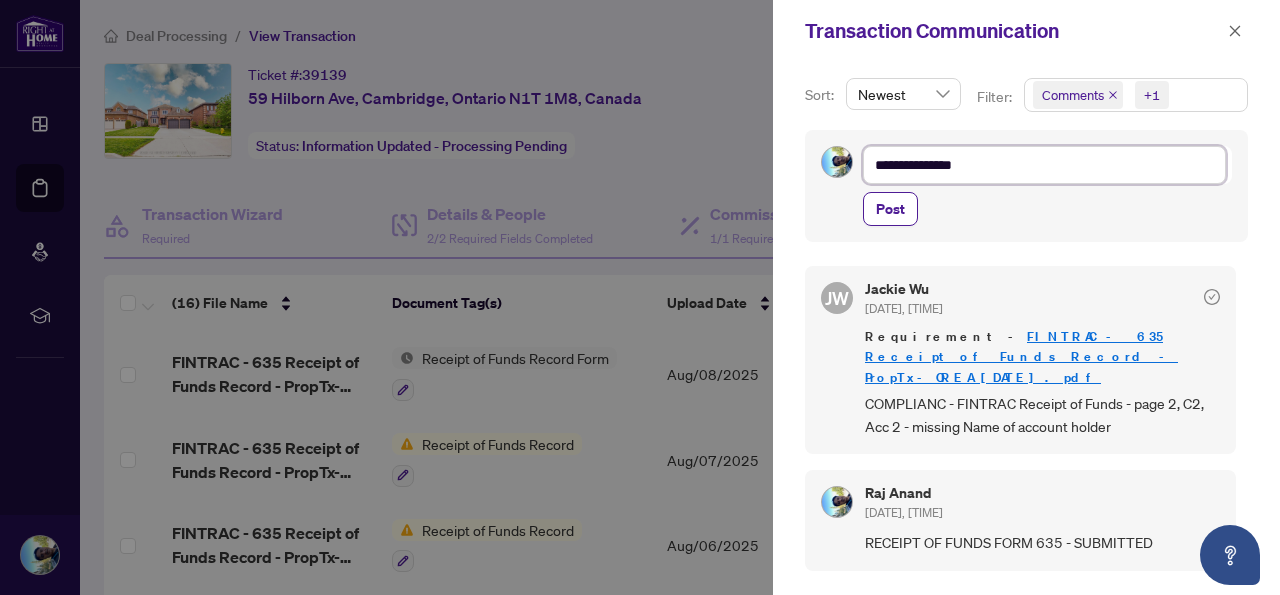 type on "**********" 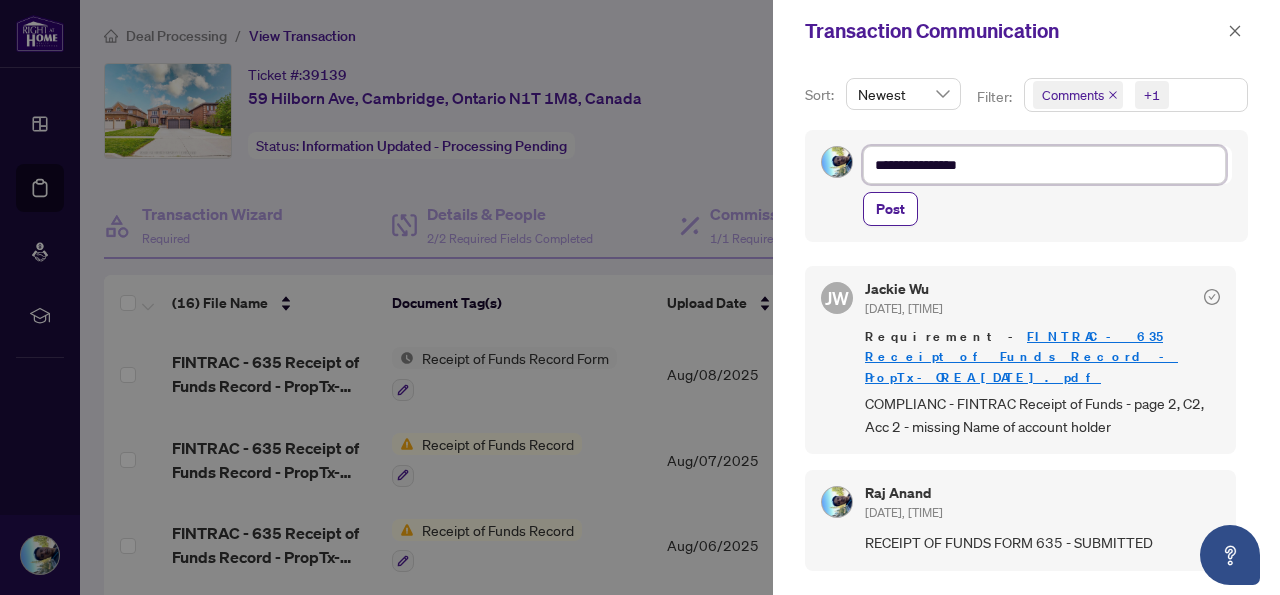 type on "**********" 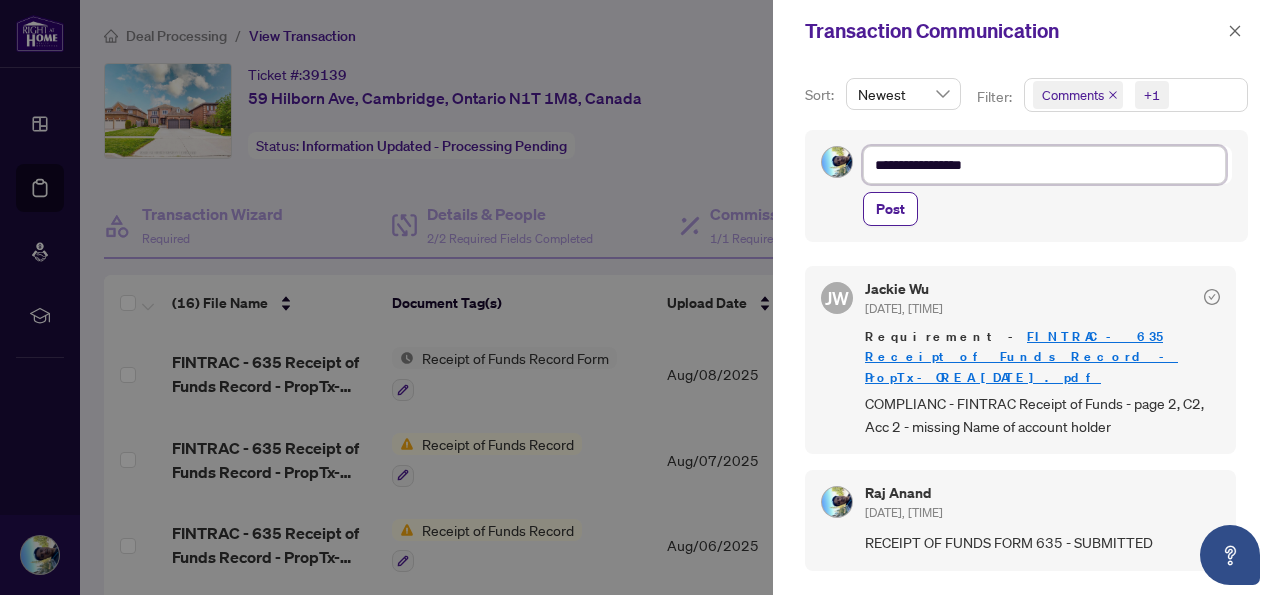 type on "**********" 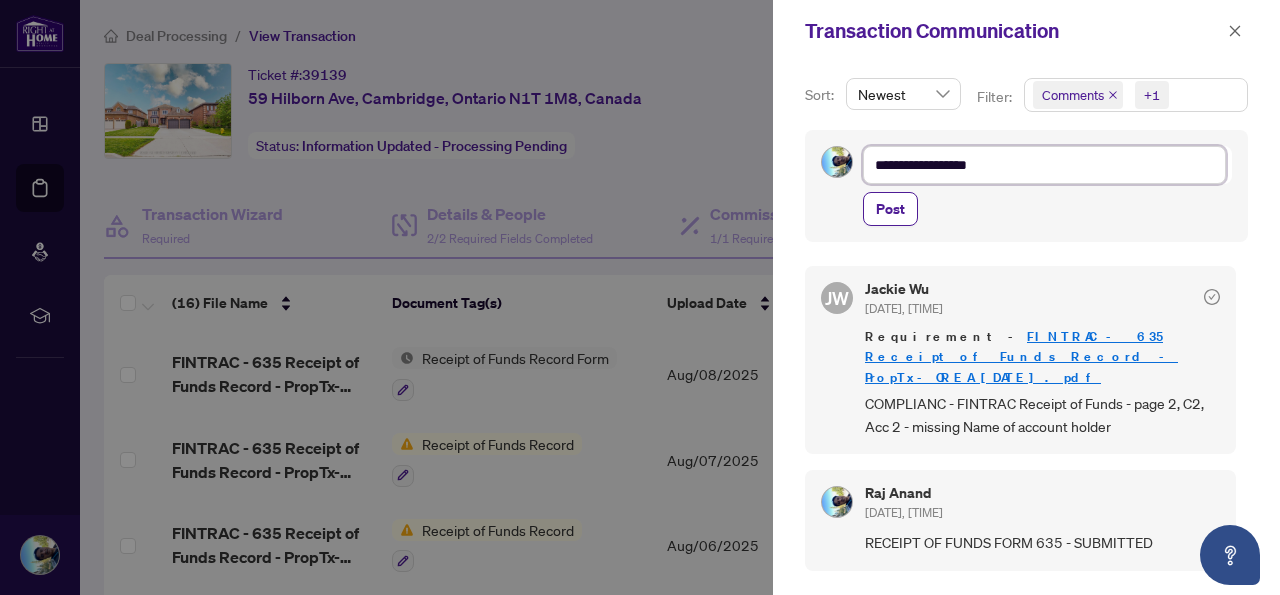 type on "**********" 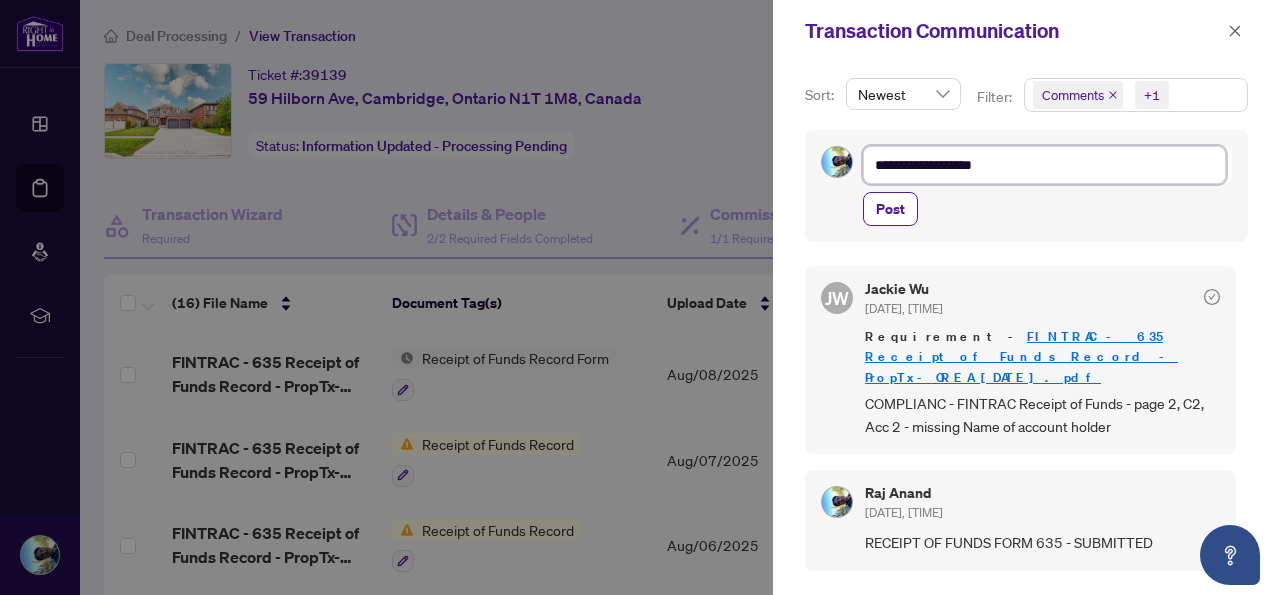 type on "**********" 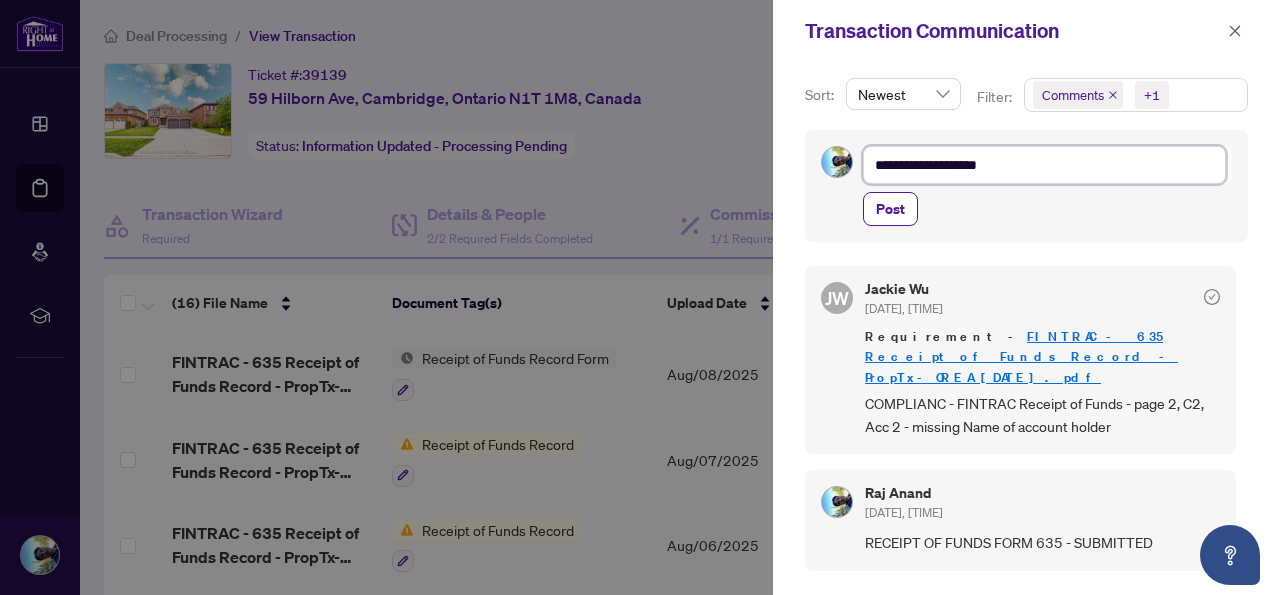 type on "**********" 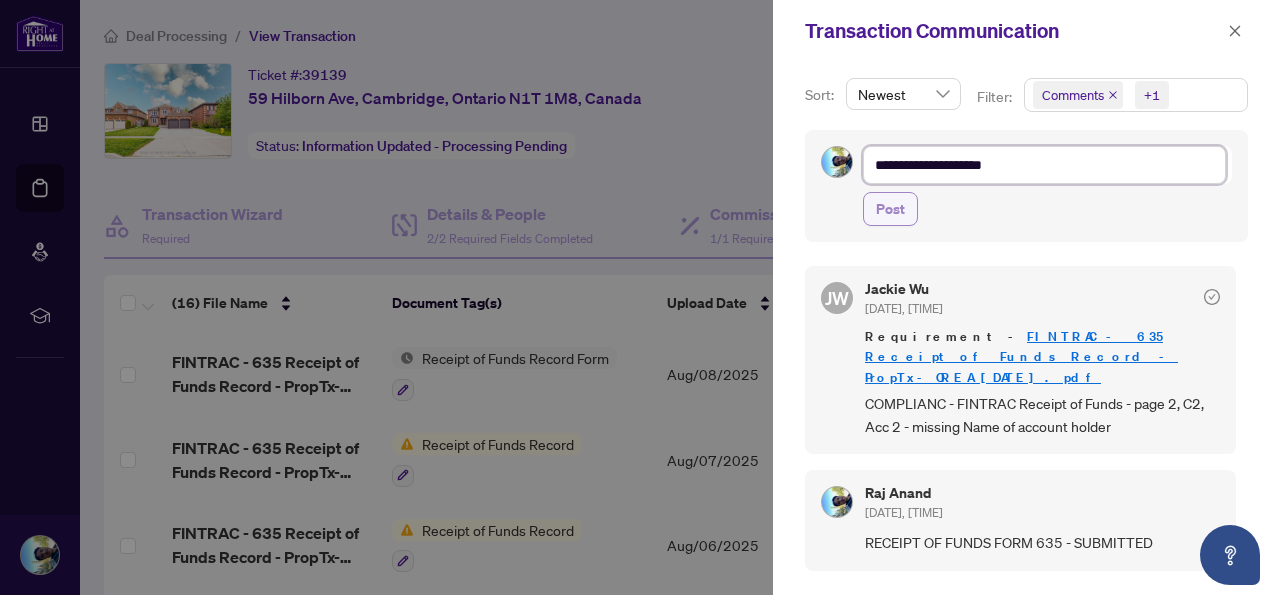 type on "**********" 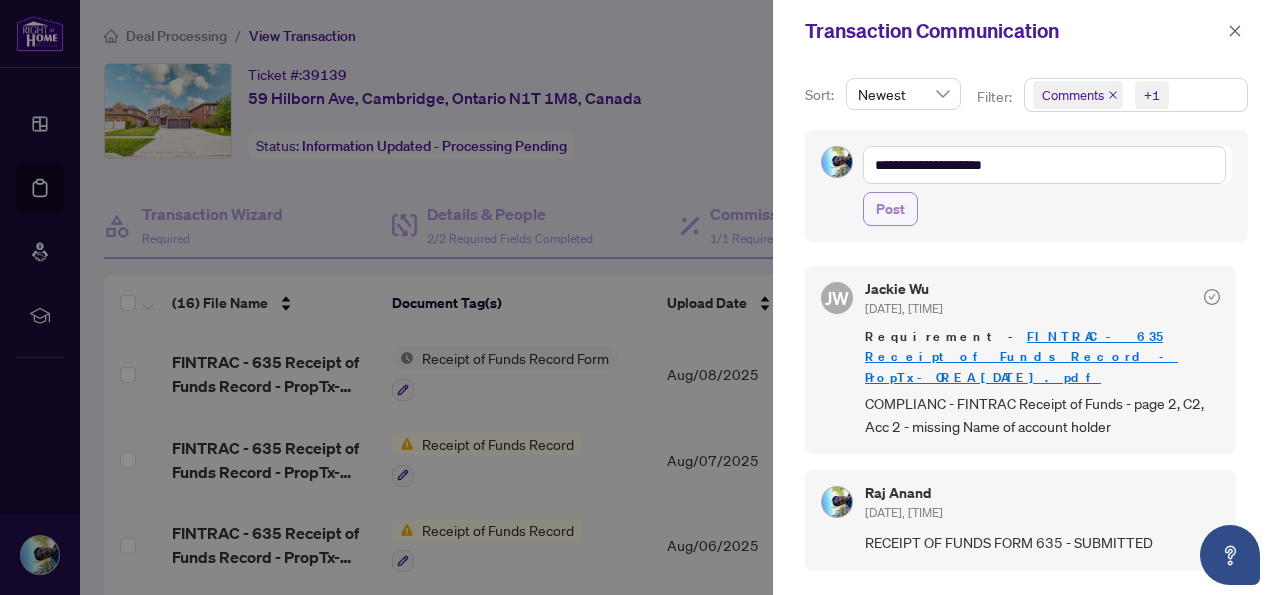 click on "Post" at bounding box center (890, 209) 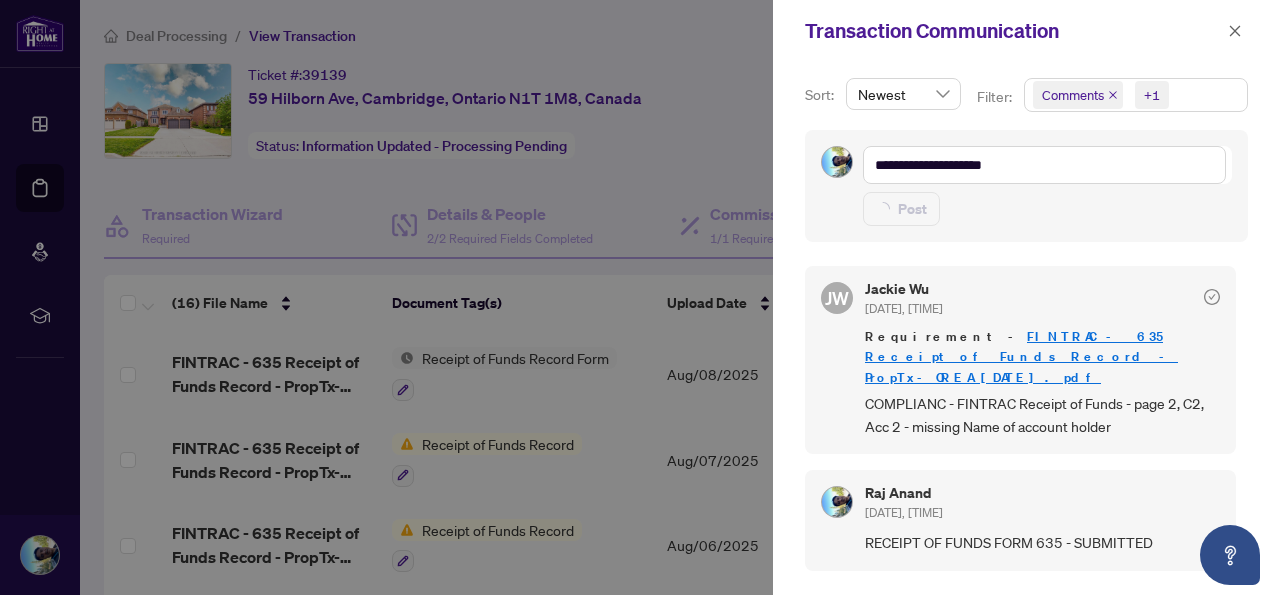 type 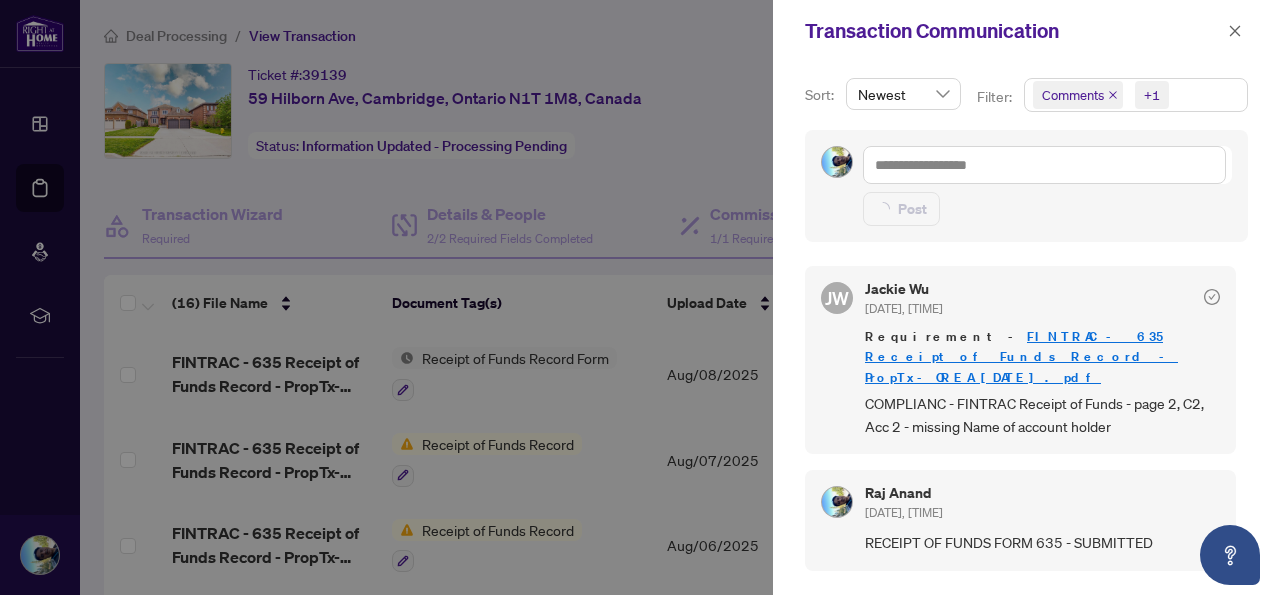 type on "**********" 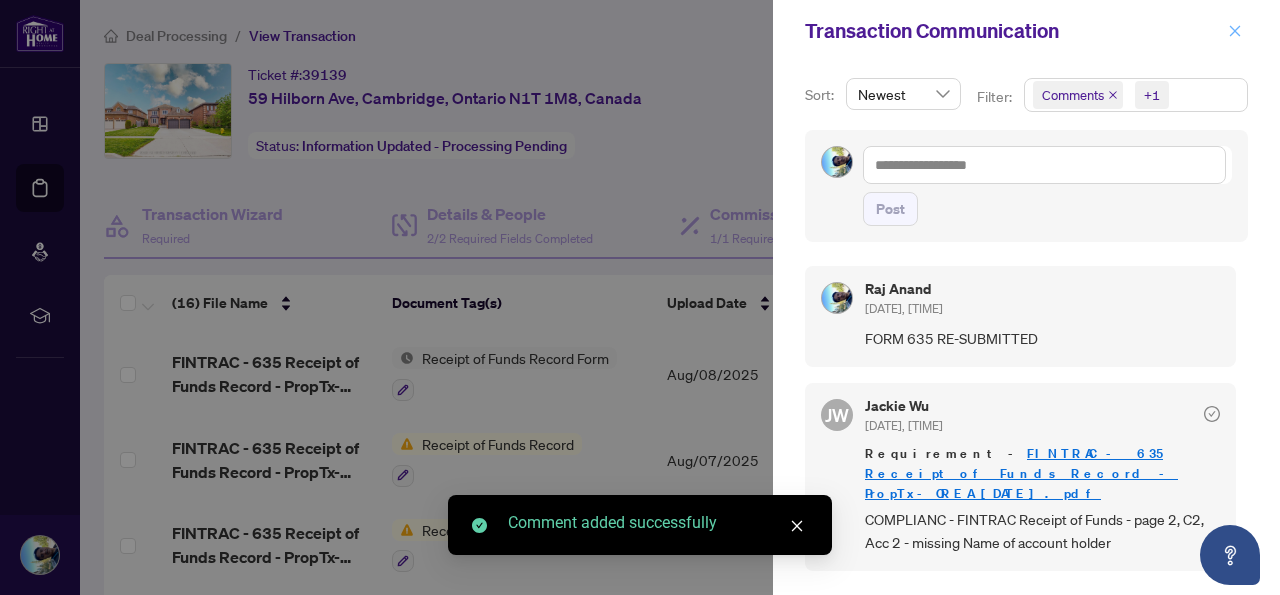 click 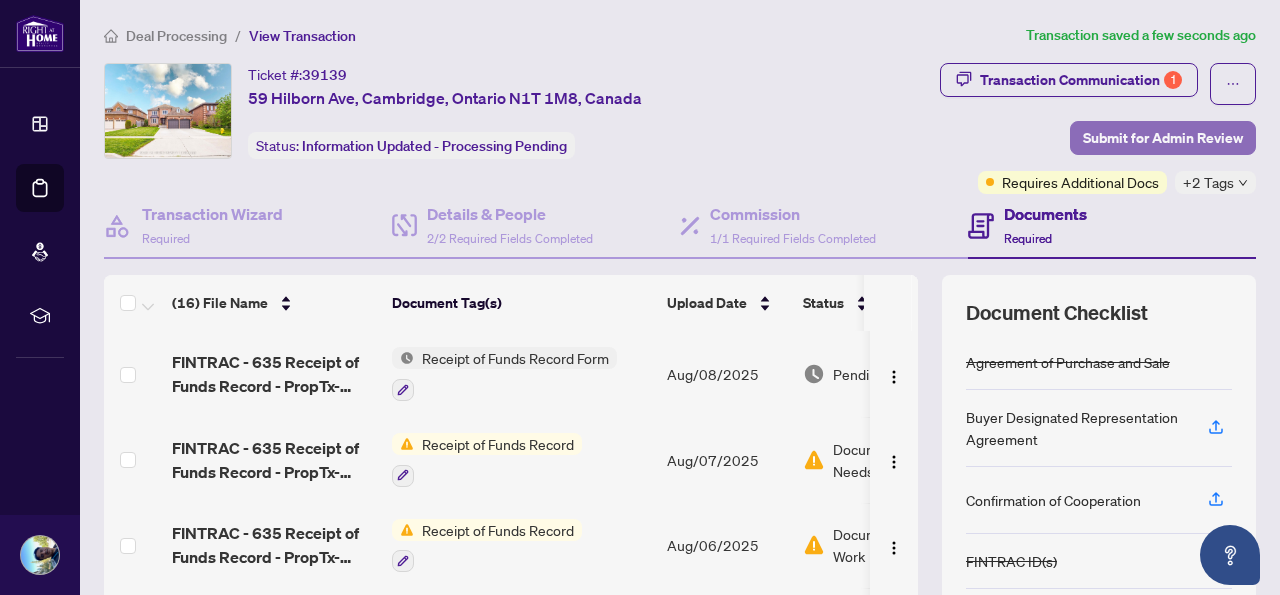 click on "Submit for Admin Review" at bounding box center [1163, 138] 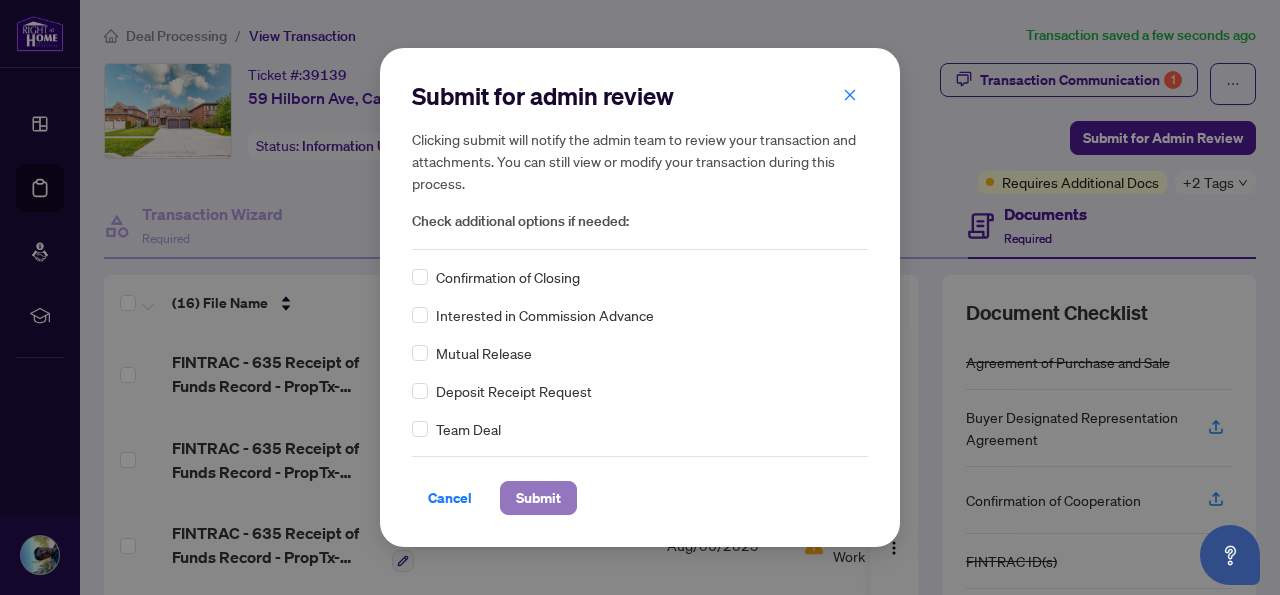 click on "Submit" at bounding box center [538, 498] 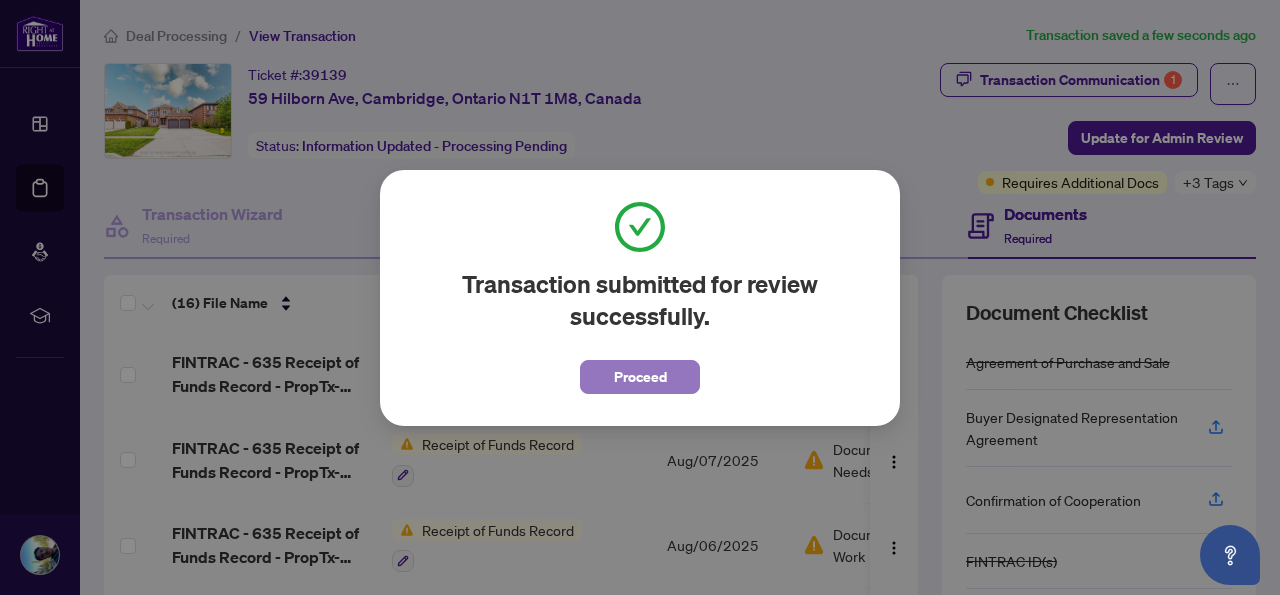 click on "Proceed" at bounding box center [640, 377] 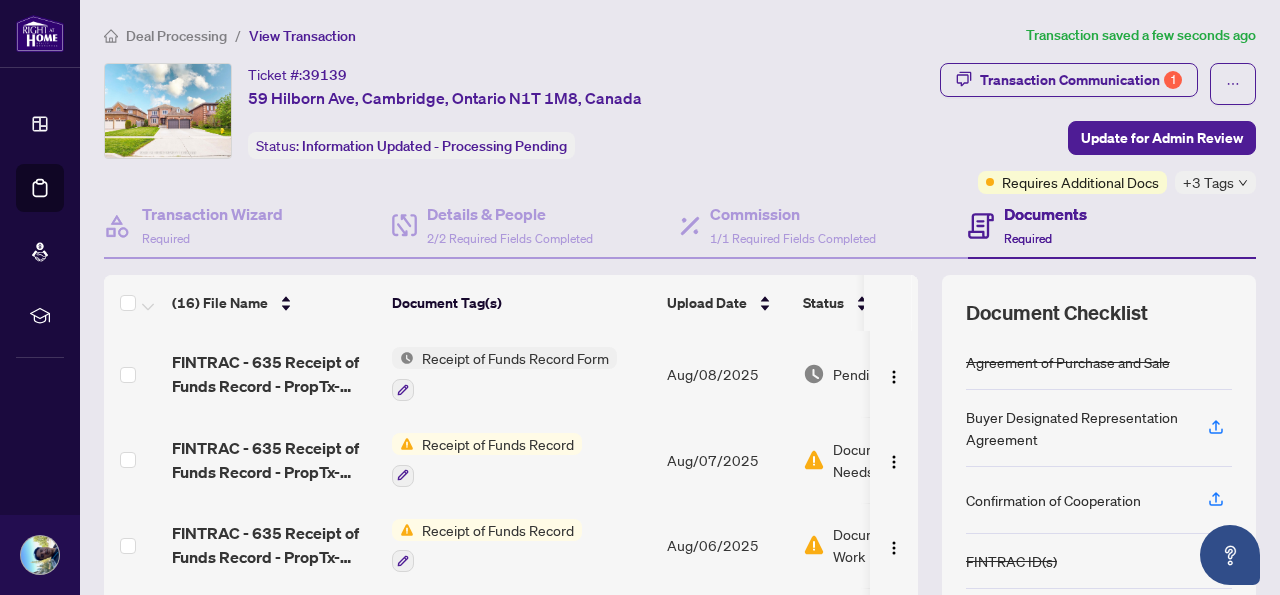 click on "Transaction Communication 1 Update for Admin Review Requires Additional Docs +3 Tags" at bounding box center [1025, 128] 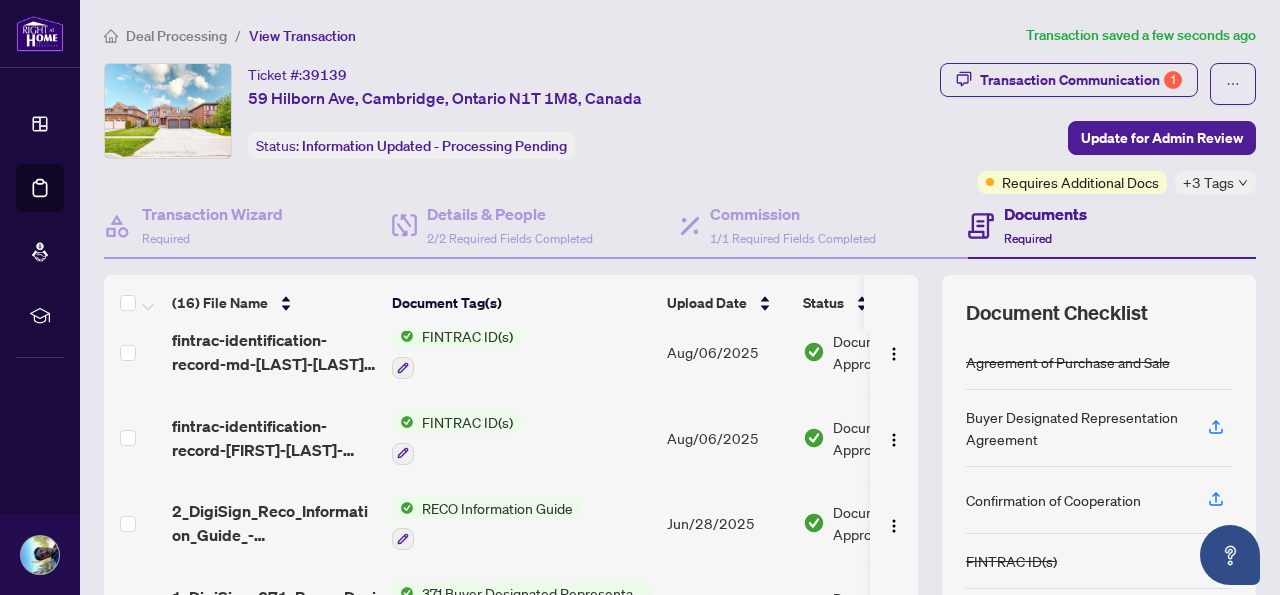 scroll, scrollTop: 0, scrollLeft: 0, axis: both 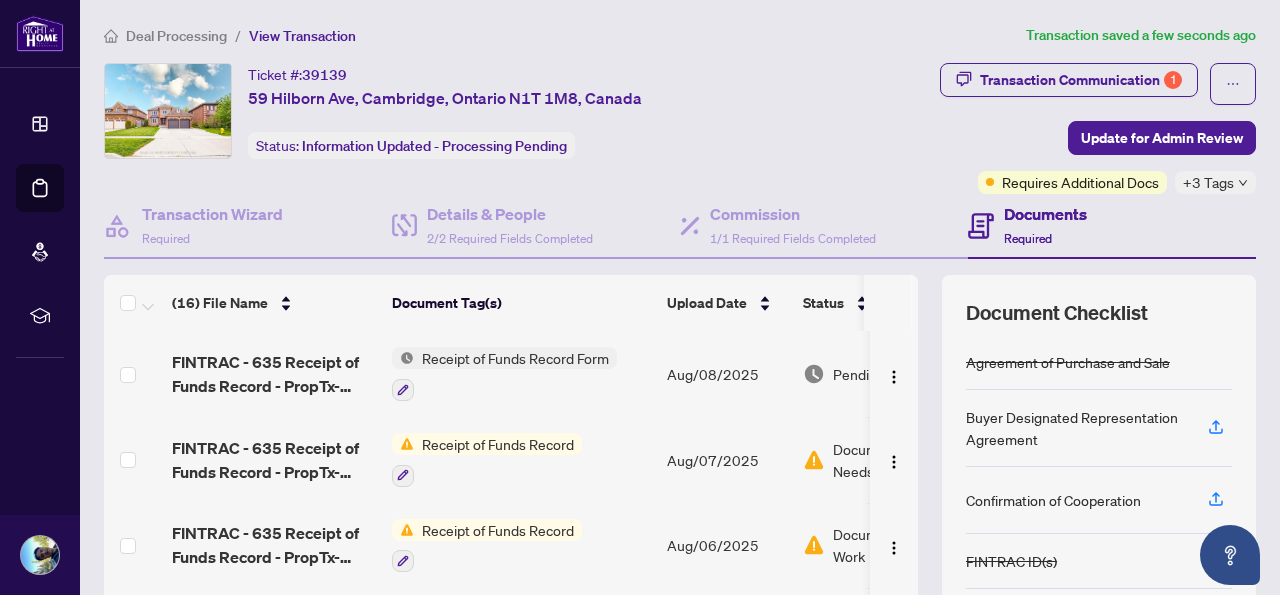 click on "Ticket #:  39139 59 Hilborn Ave, Cambridge, Ontario N1T 1M8, Canada Status:   Information Updated - Processing Pending" at bounding box center [445, 111] 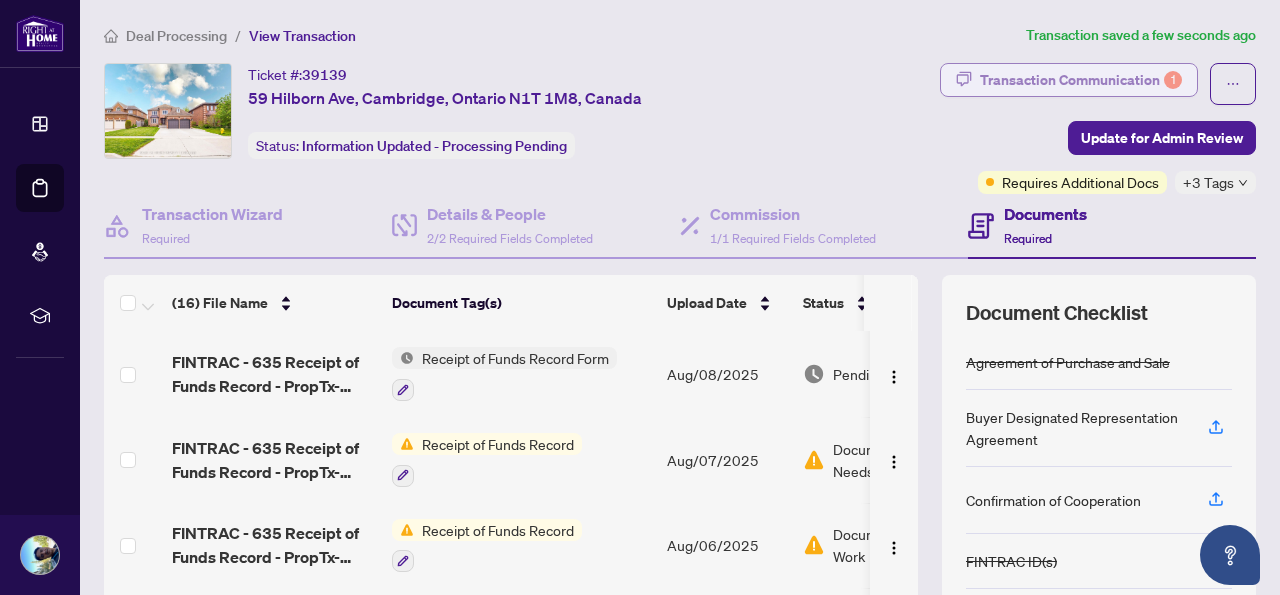 click on "Transaction Communication 1" at bounding box center (1081, 80) 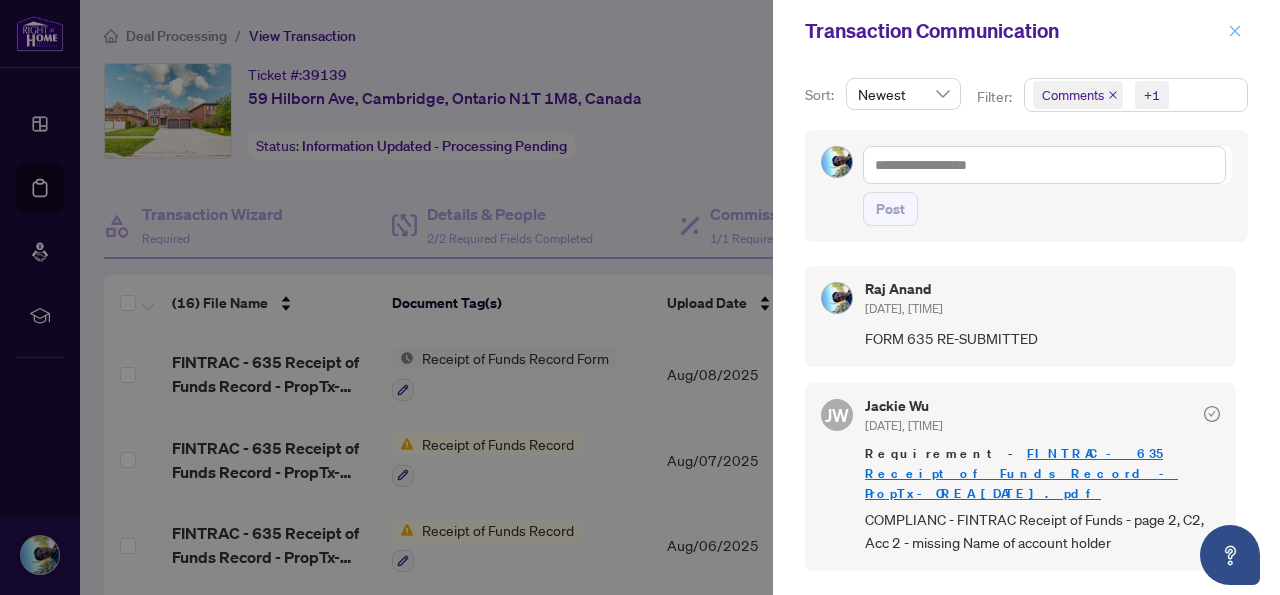click 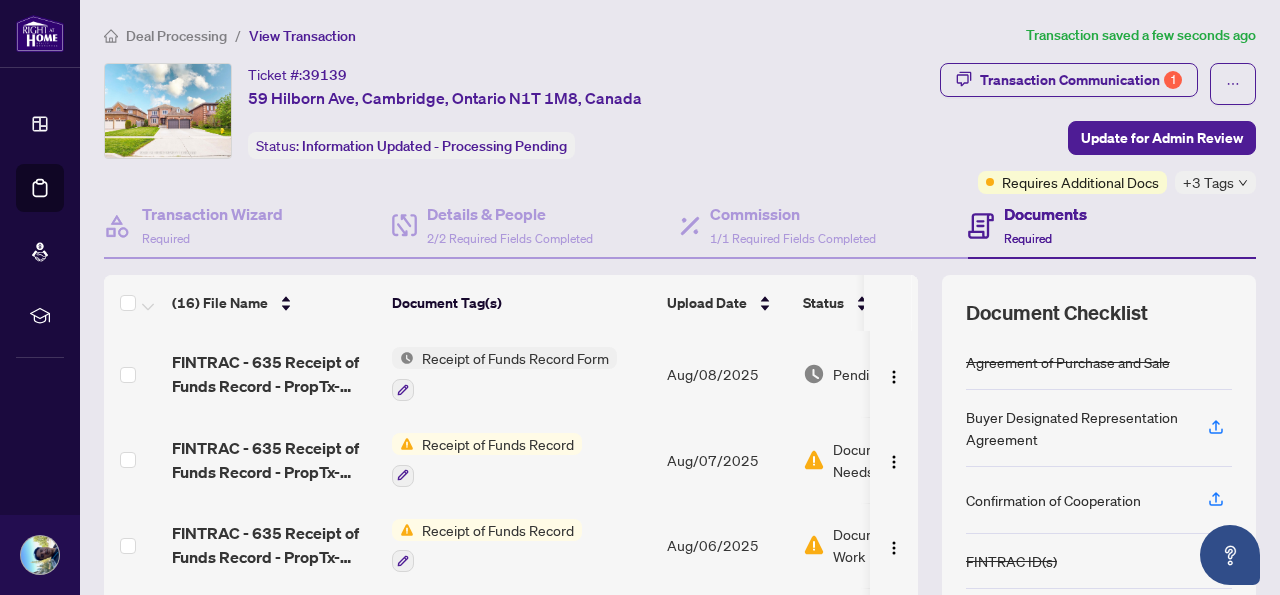 click on "Transaction Communication 1 Update for Admin Review Requires Additional Docs +3 Tags" at bounding box center (1025, 128) 